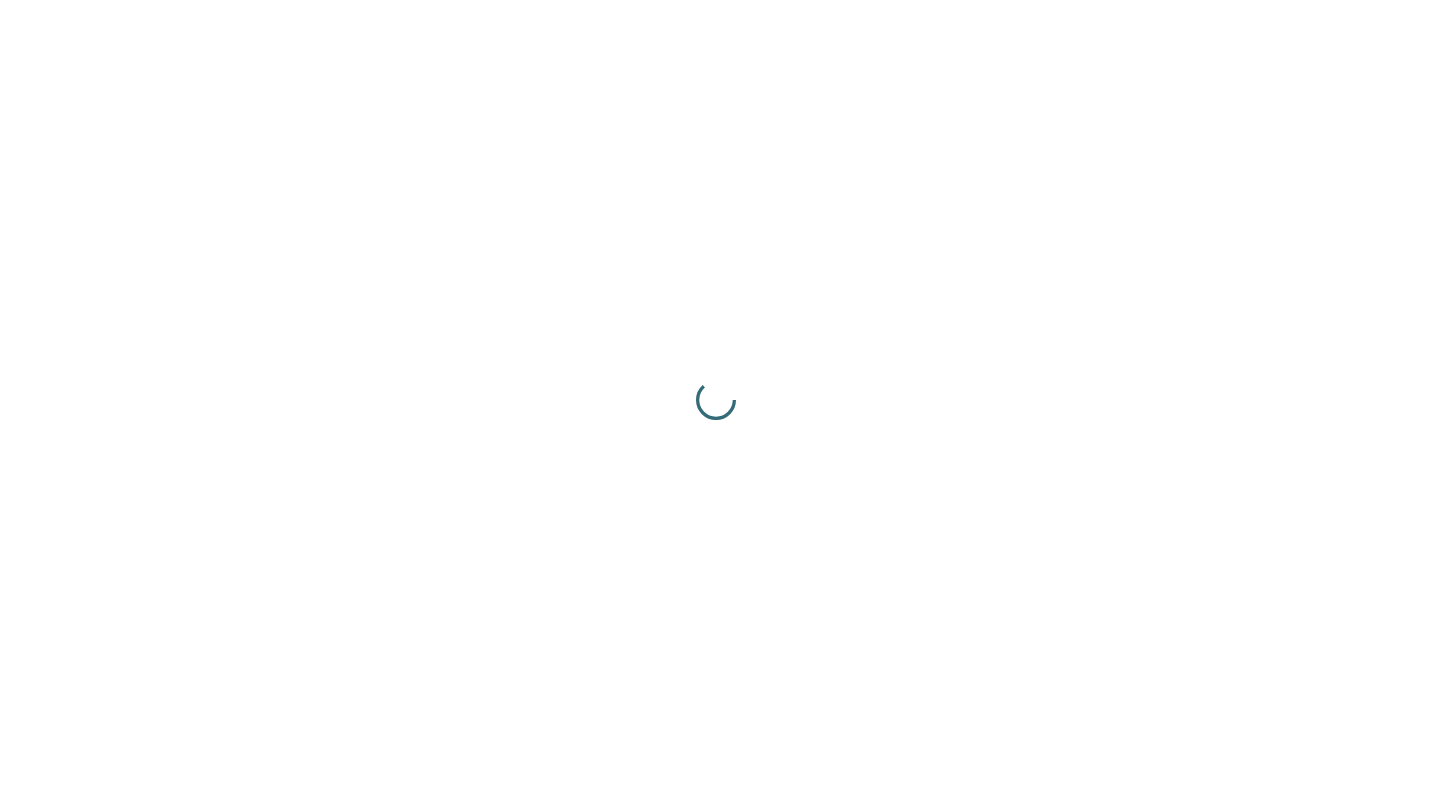 scroll, scrollTop: 0, scrollLeft: 0, axis: both 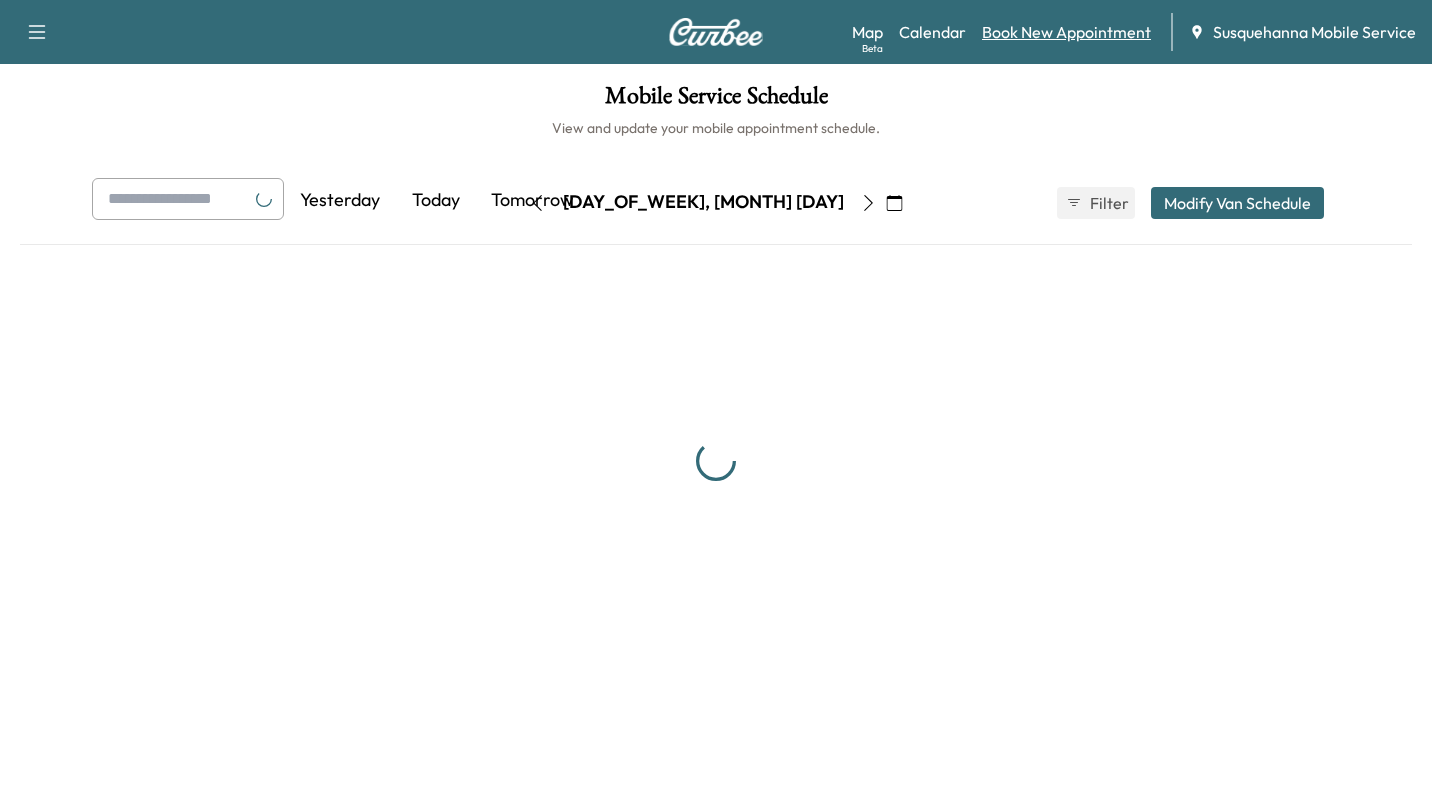 click on "Book New Appointment" at bounding box center [1066, 32] 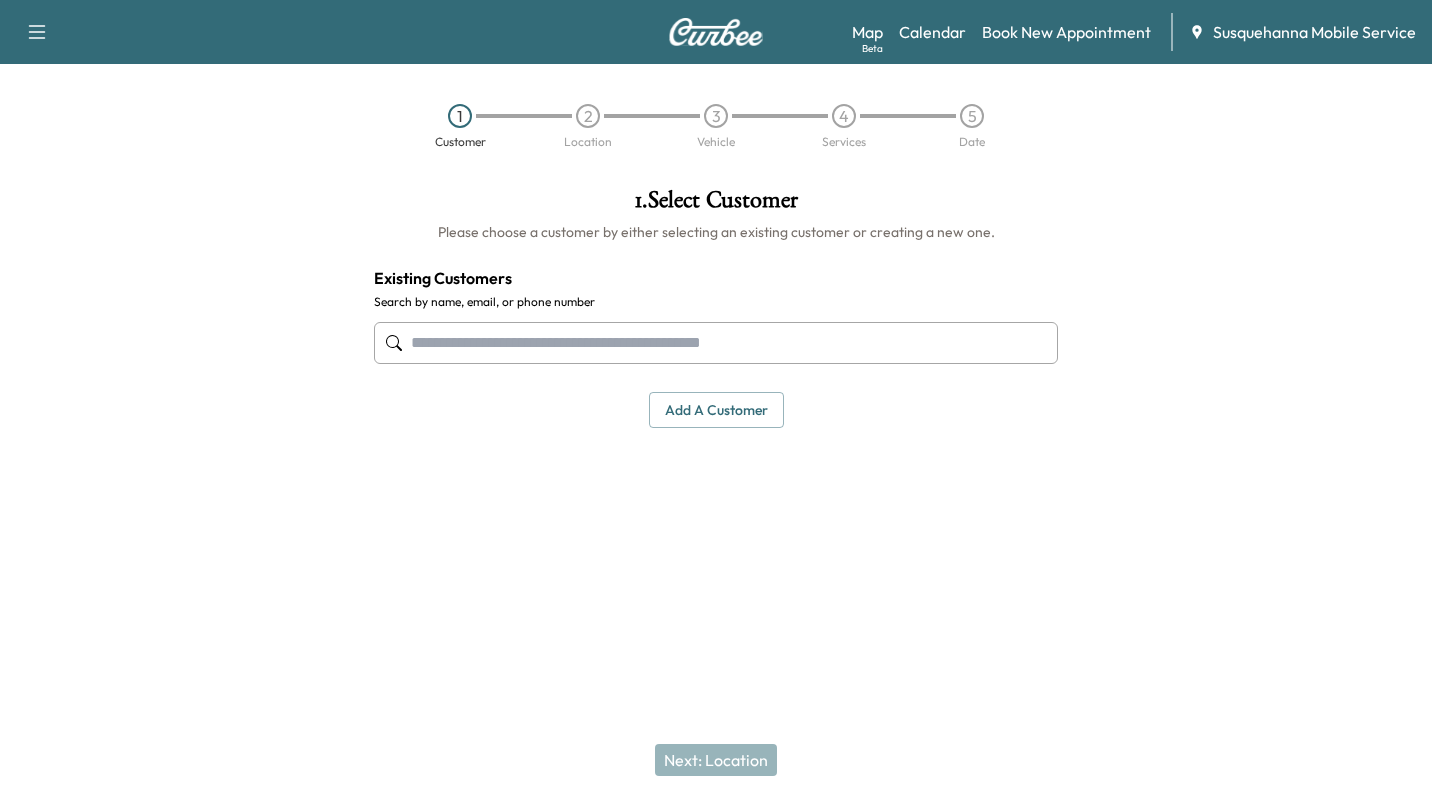 click at bounding box center (716, 343) 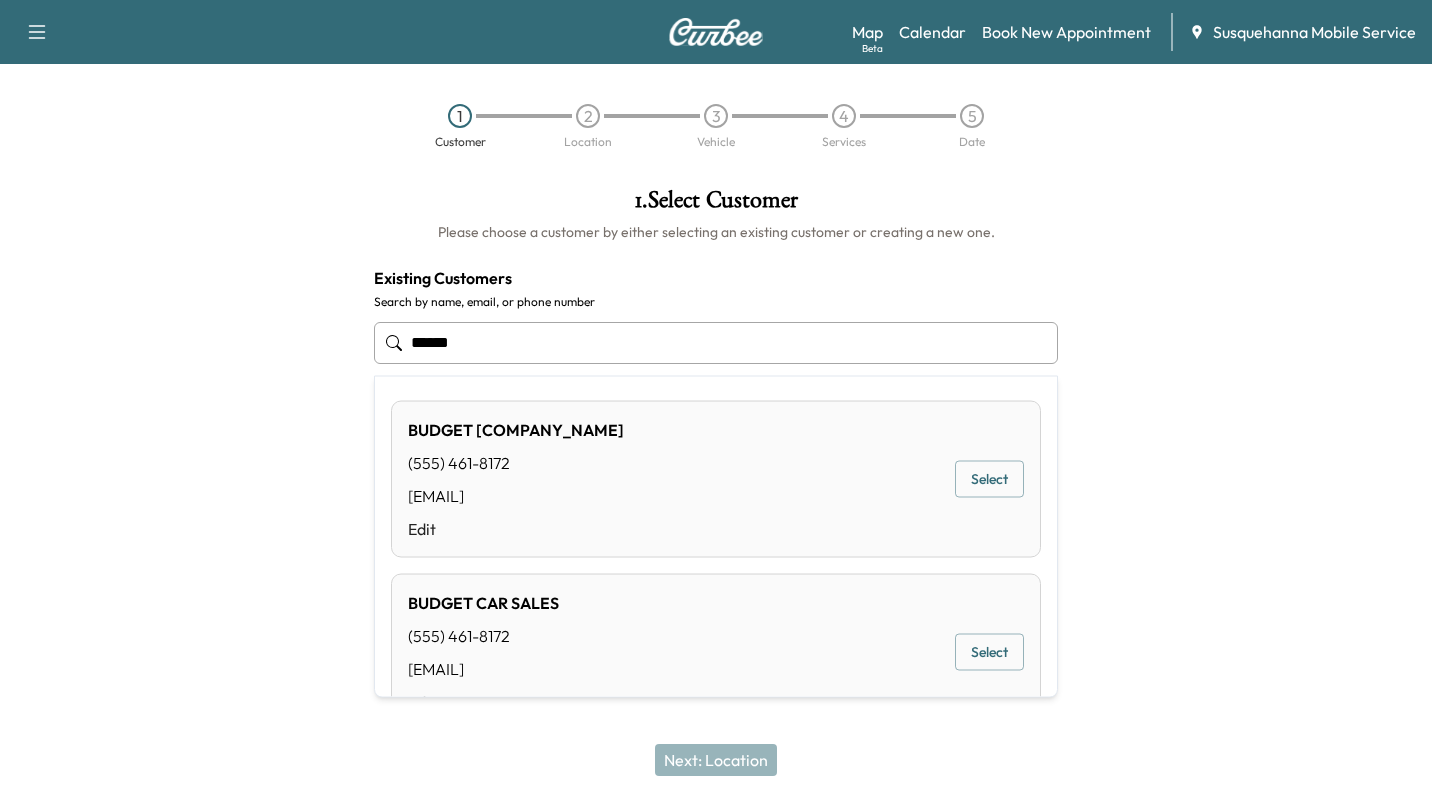 click on "Select" at bounding box center [989, 479] 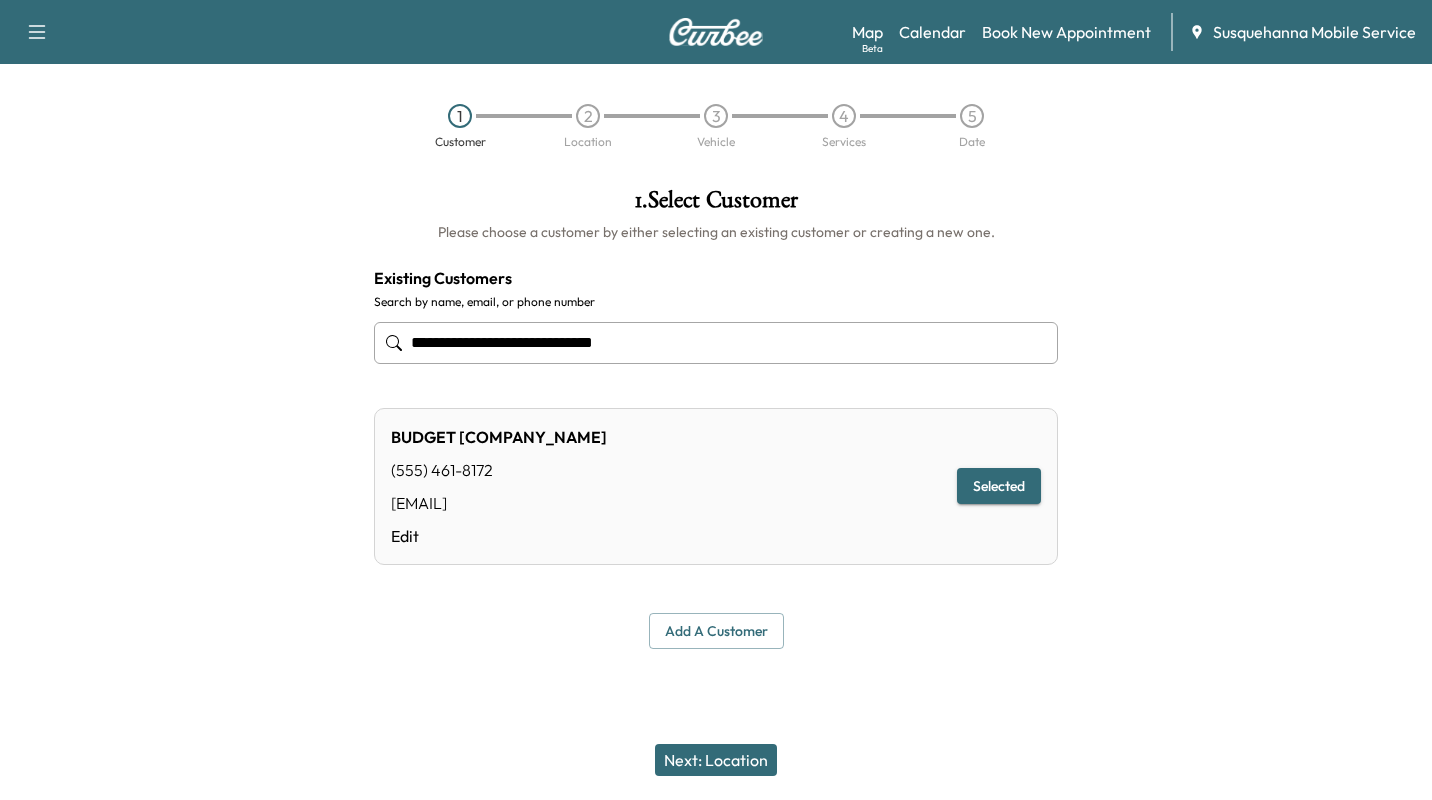 click on "Selected" at bounding box center (999, 486) 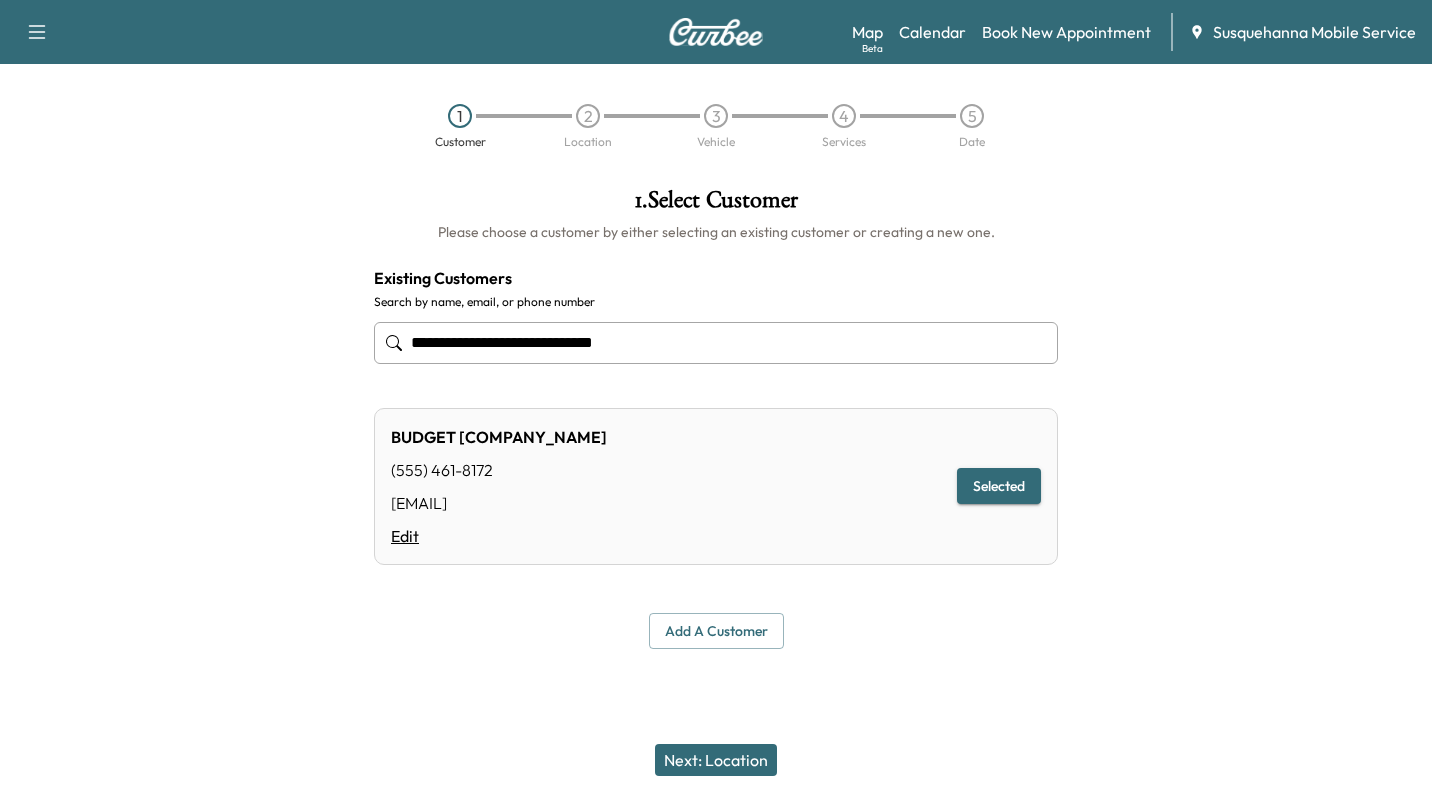 click on "Edit" at bounding box center (499, 536) 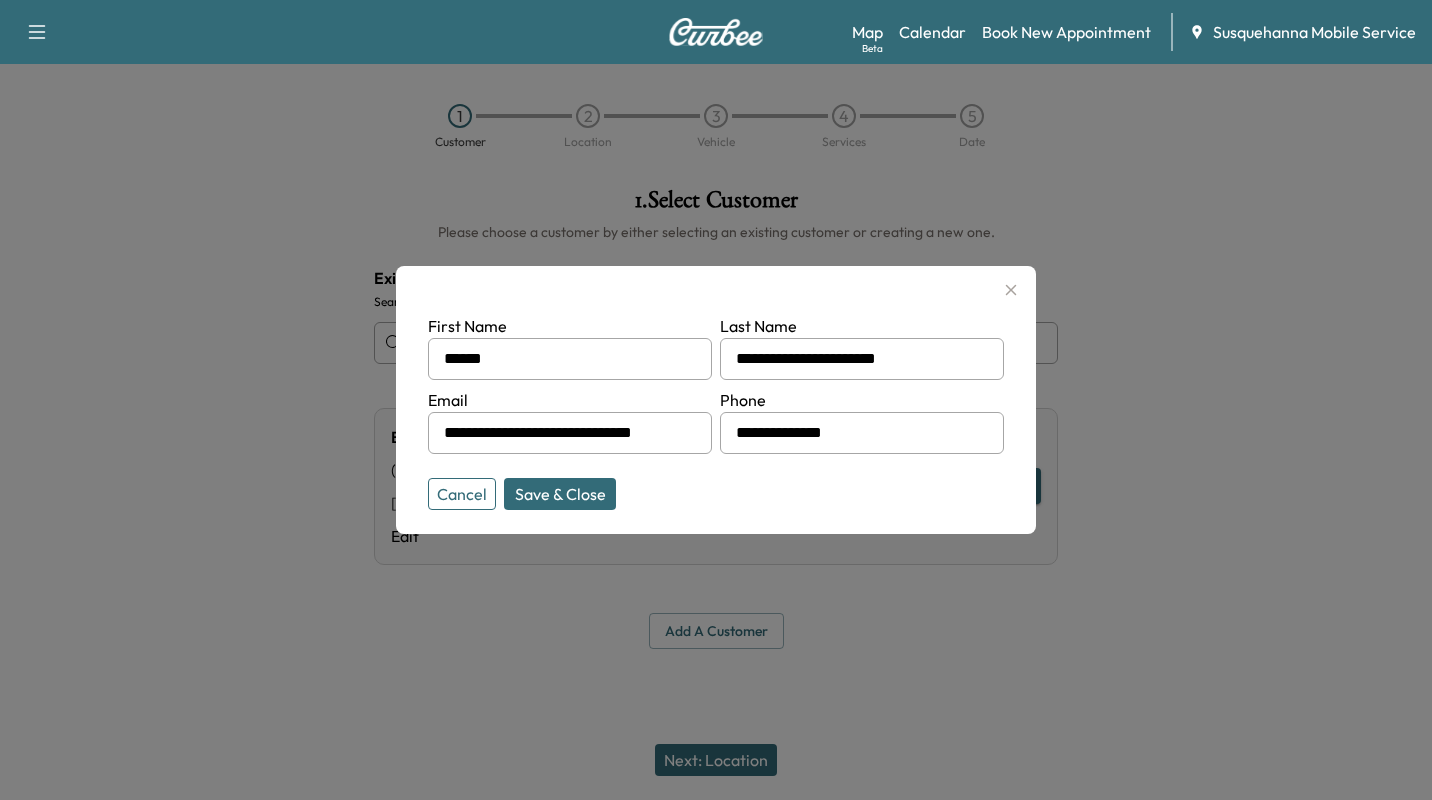 click on "Cancel" at bounding box center [462, 494] 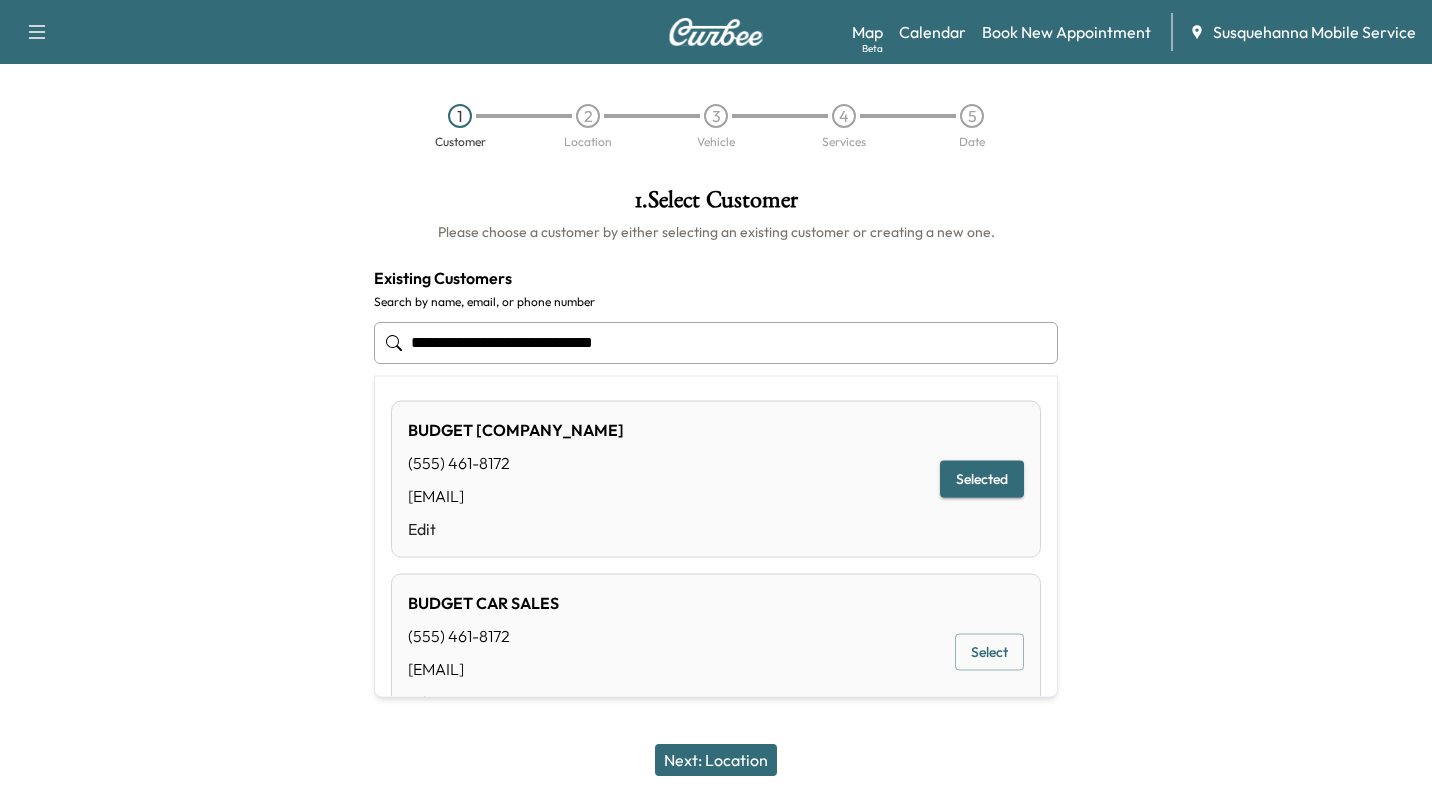 click on "**********" at bounding box center (716, 343) 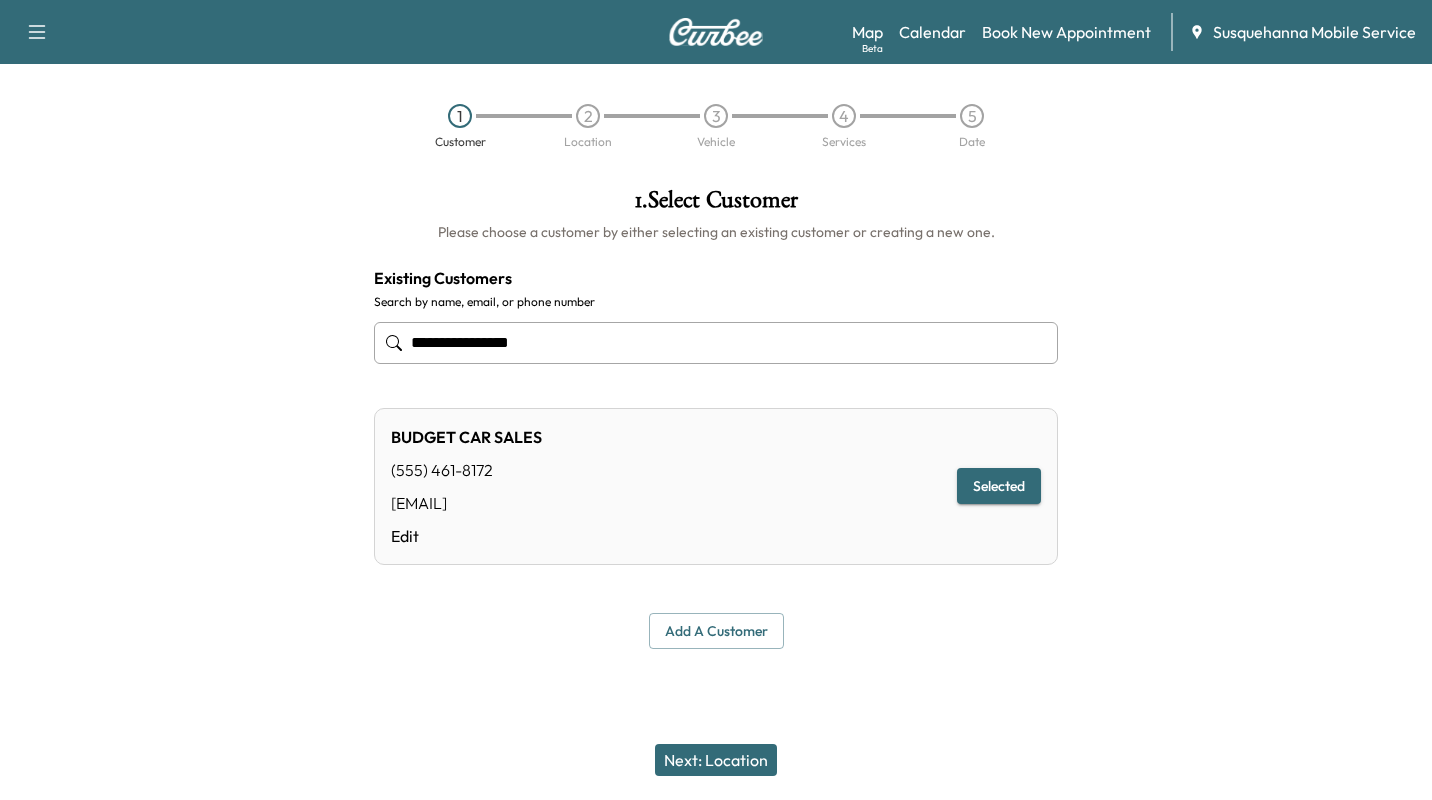 click on "Next: Location" at bounding box center [716, 760] 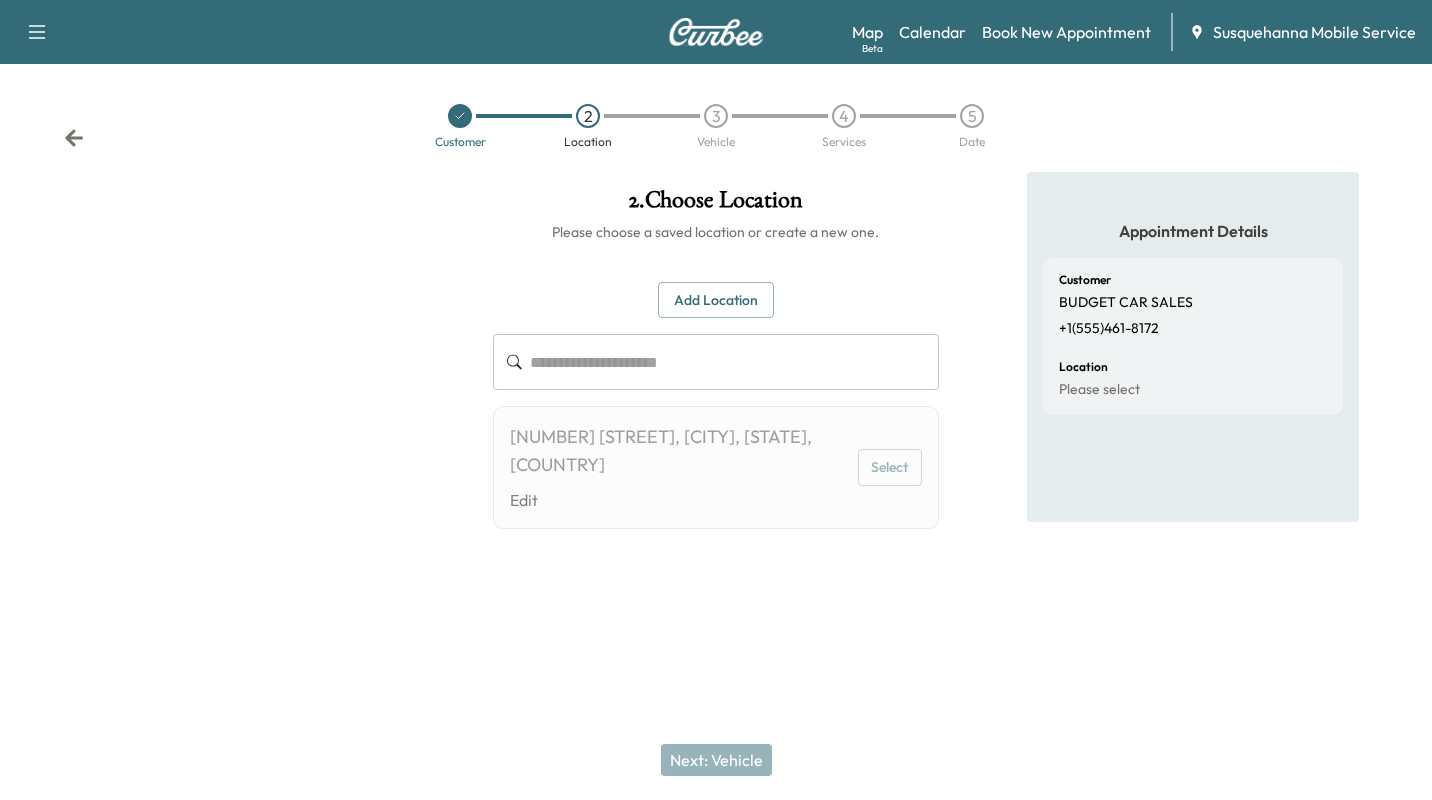 click on "Select" at bounding box center [890, 467] 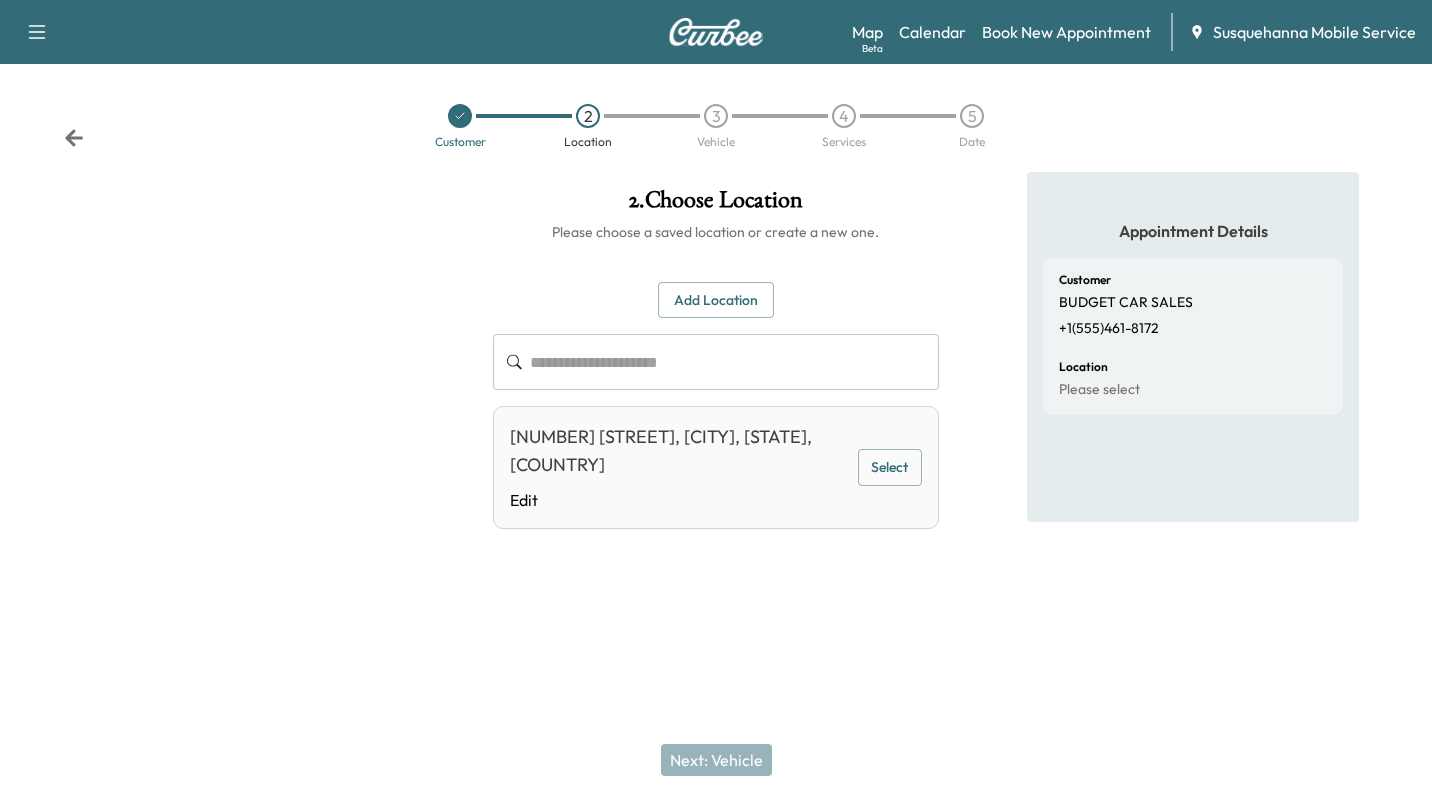 click on "Next: Vehicle" at bounding box center (716, 760) 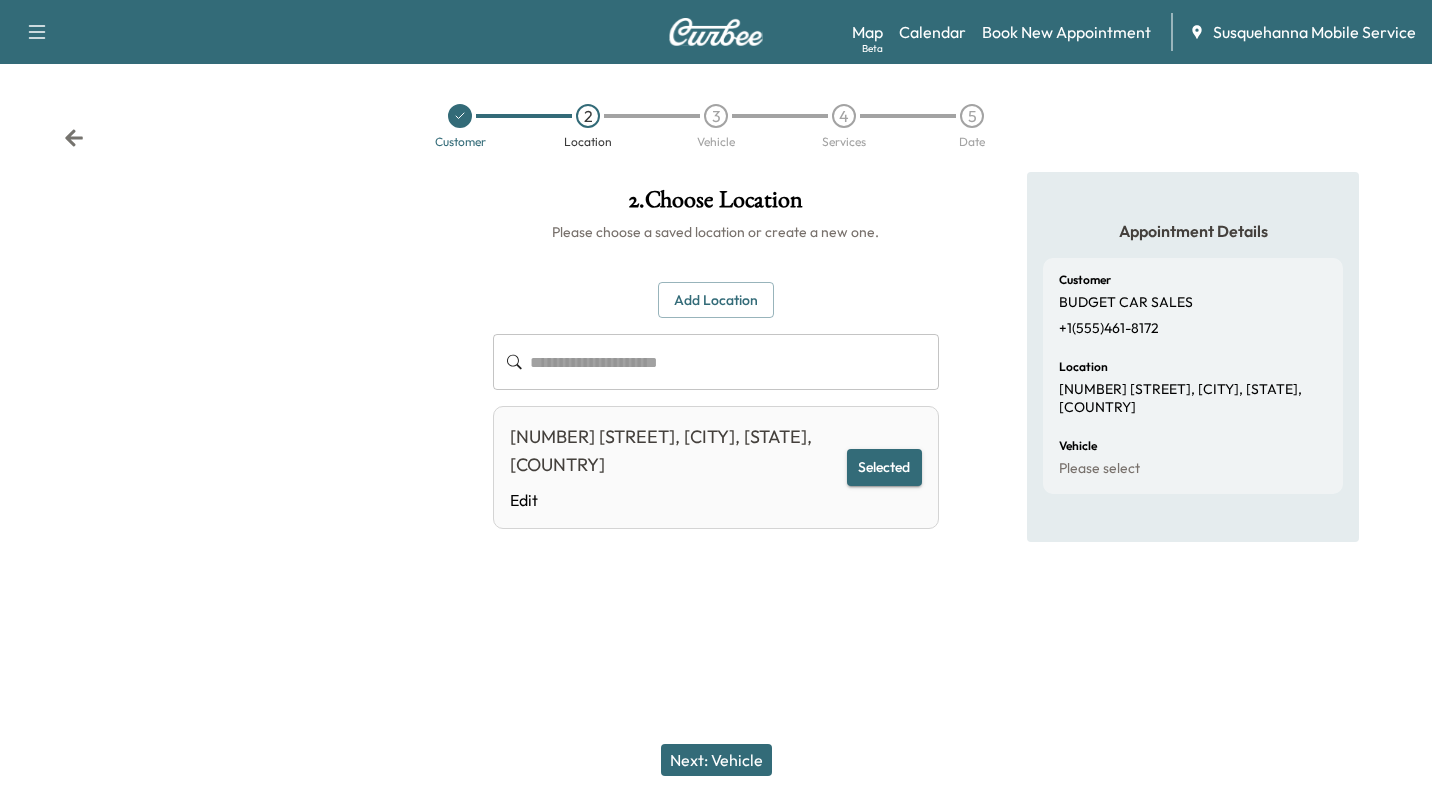 click on "Next: Vehicle" at bounding box center [716, 760] 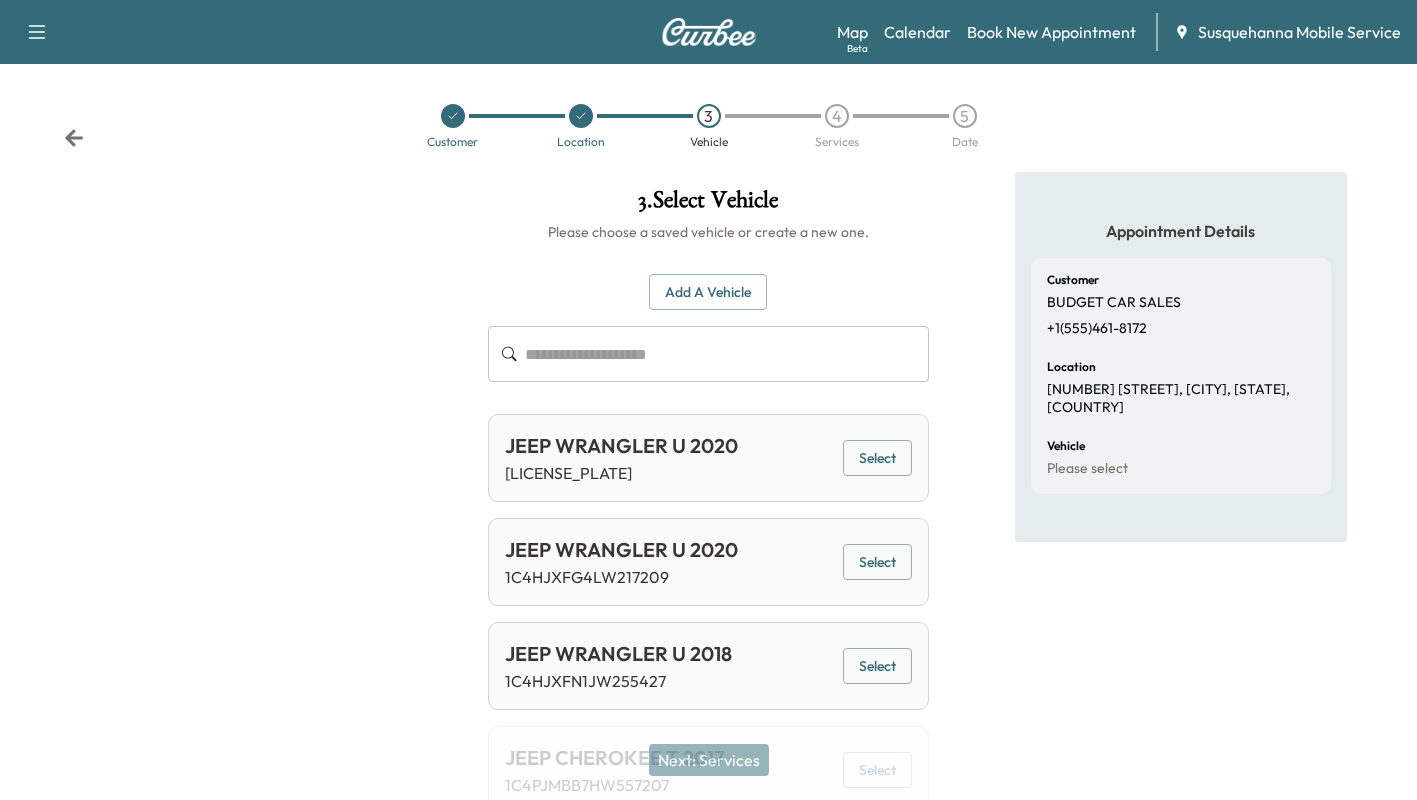 click on "Add a Vehicle" at bounding box center (708, 292) 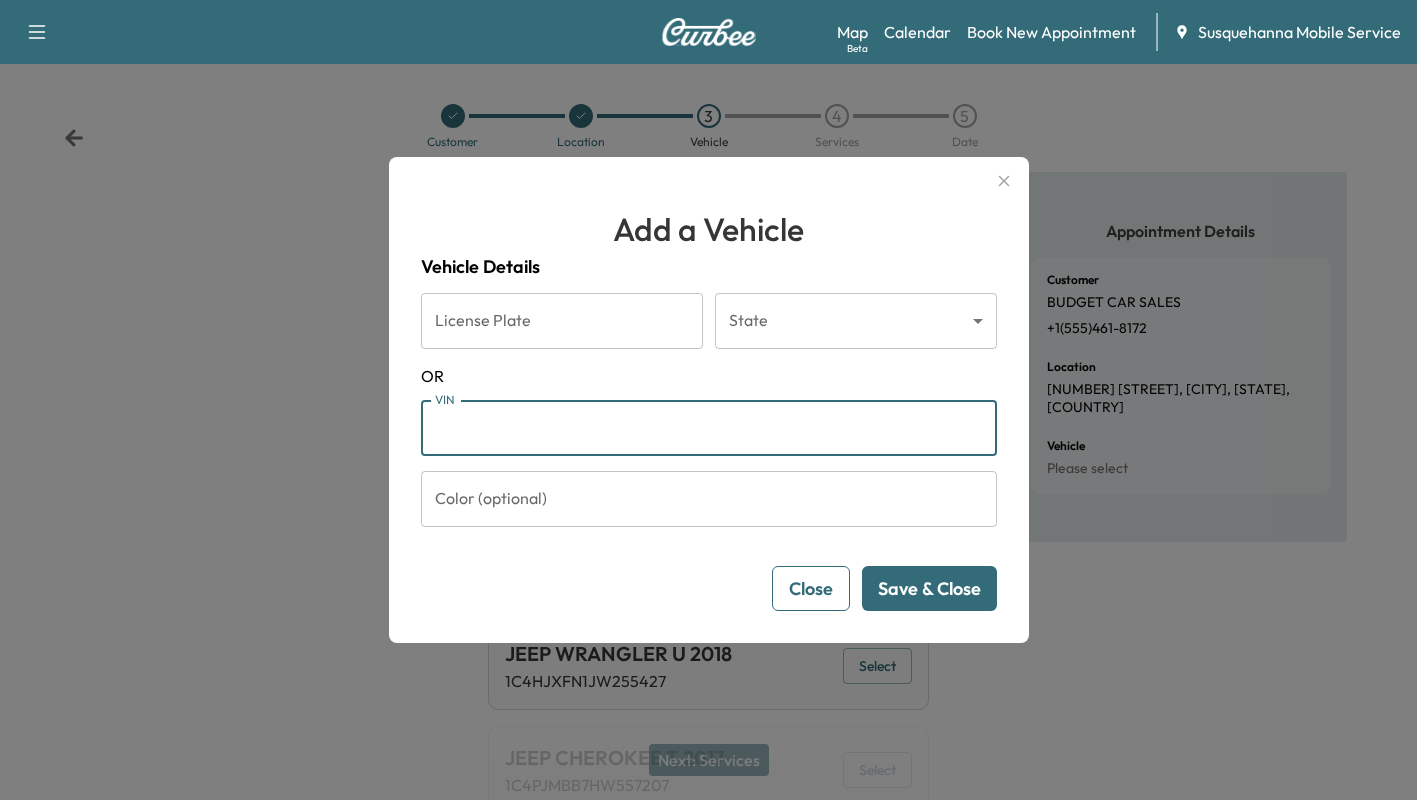 click on "VIN" at bounding box center [709, 428] 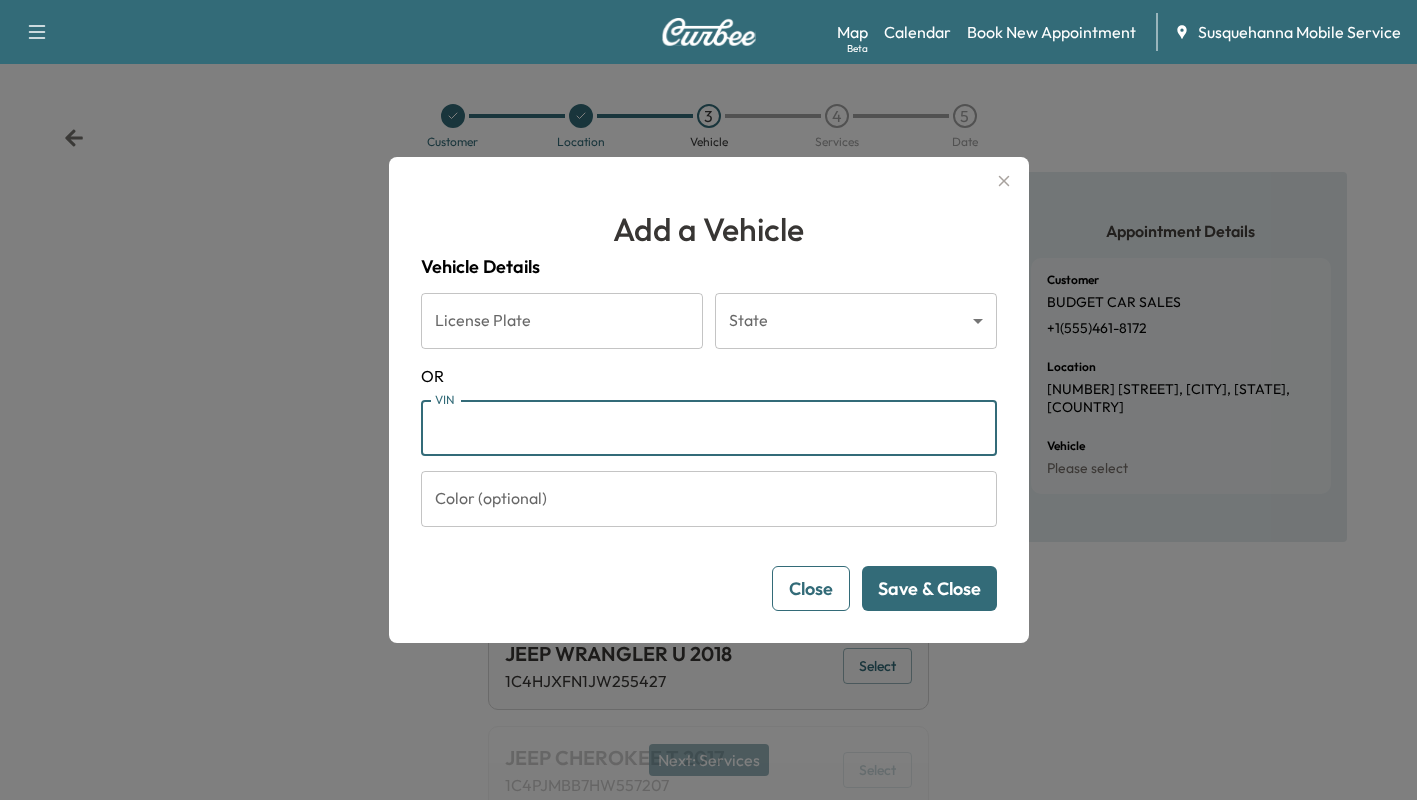paste on "**********" 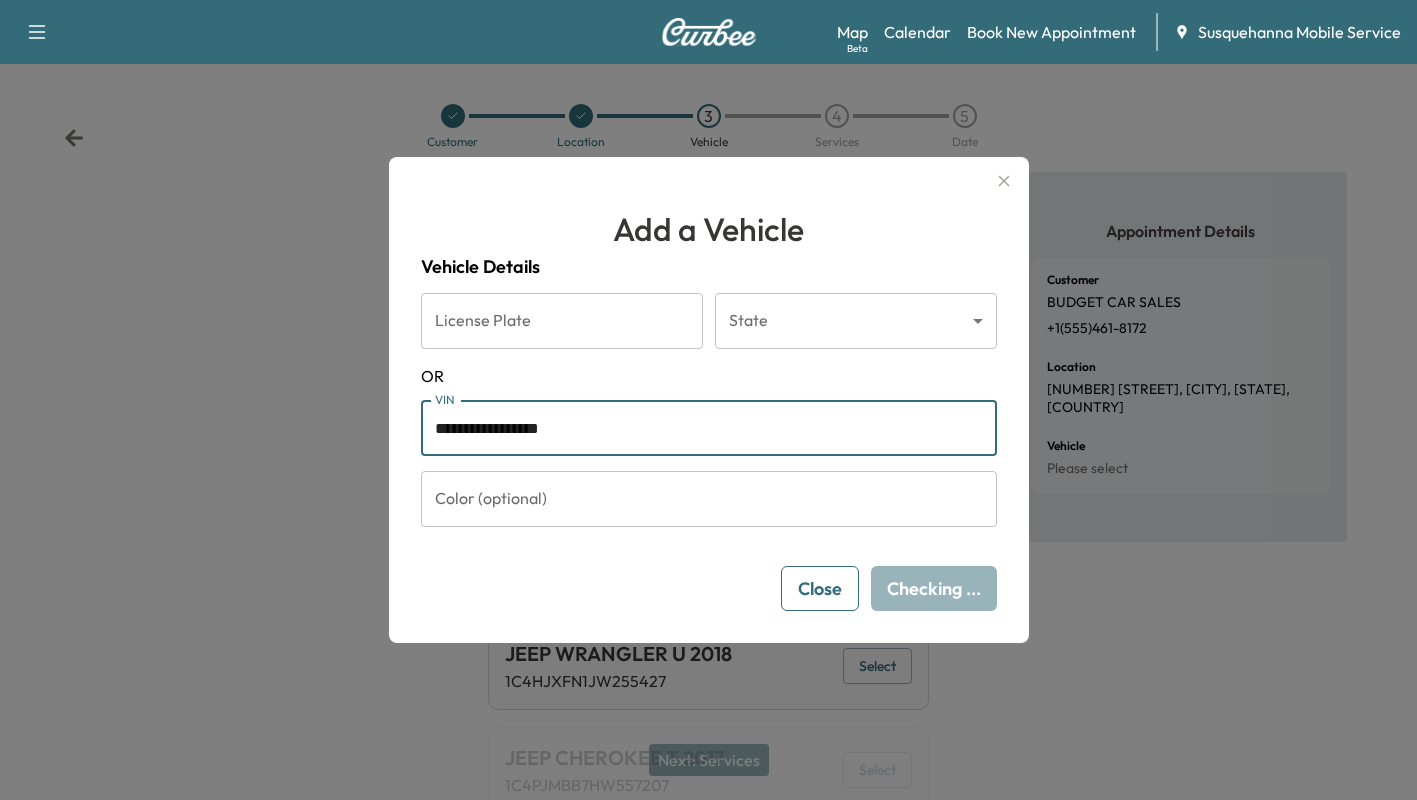 type on "**********" 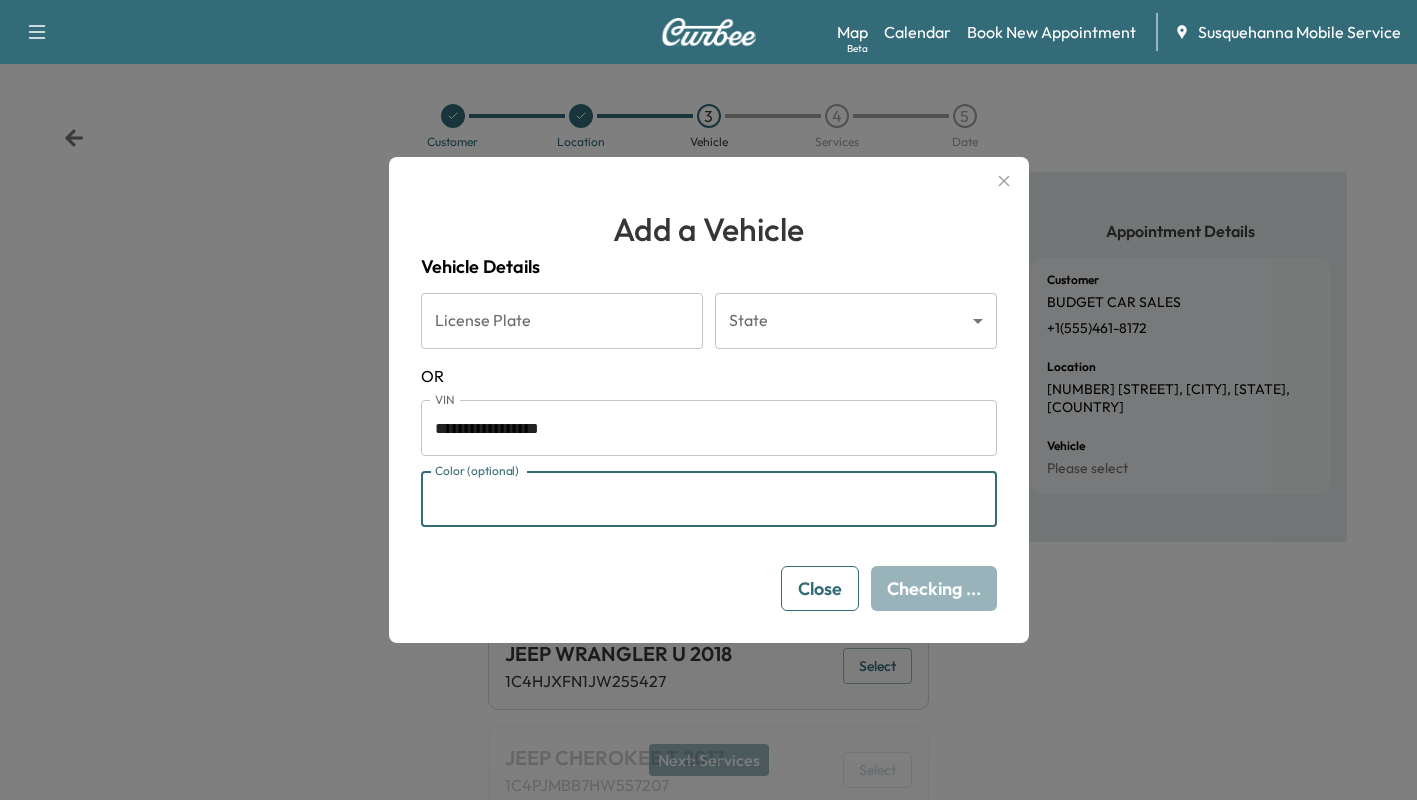 click on "Color (optional)" at bounding box center [709, 499] 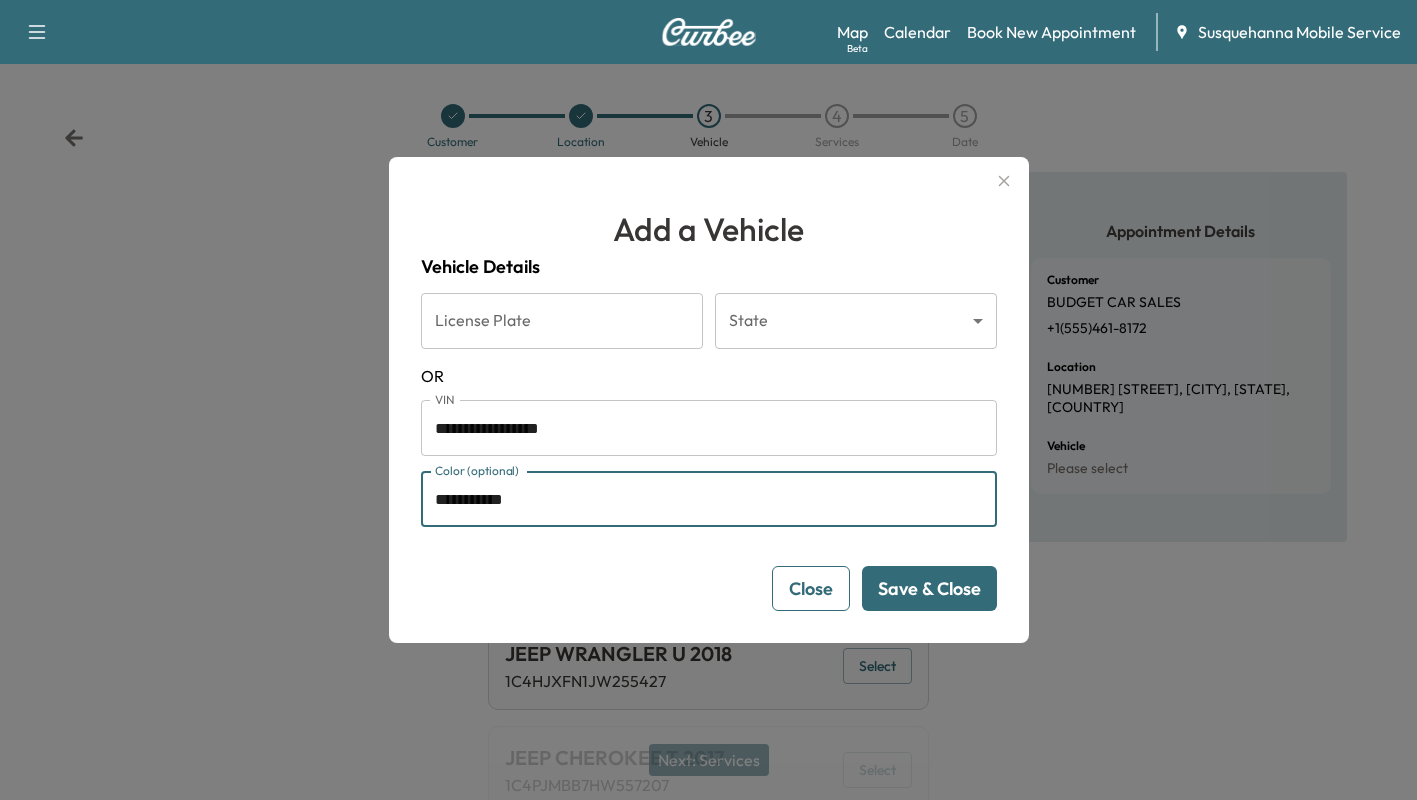type on "**********" 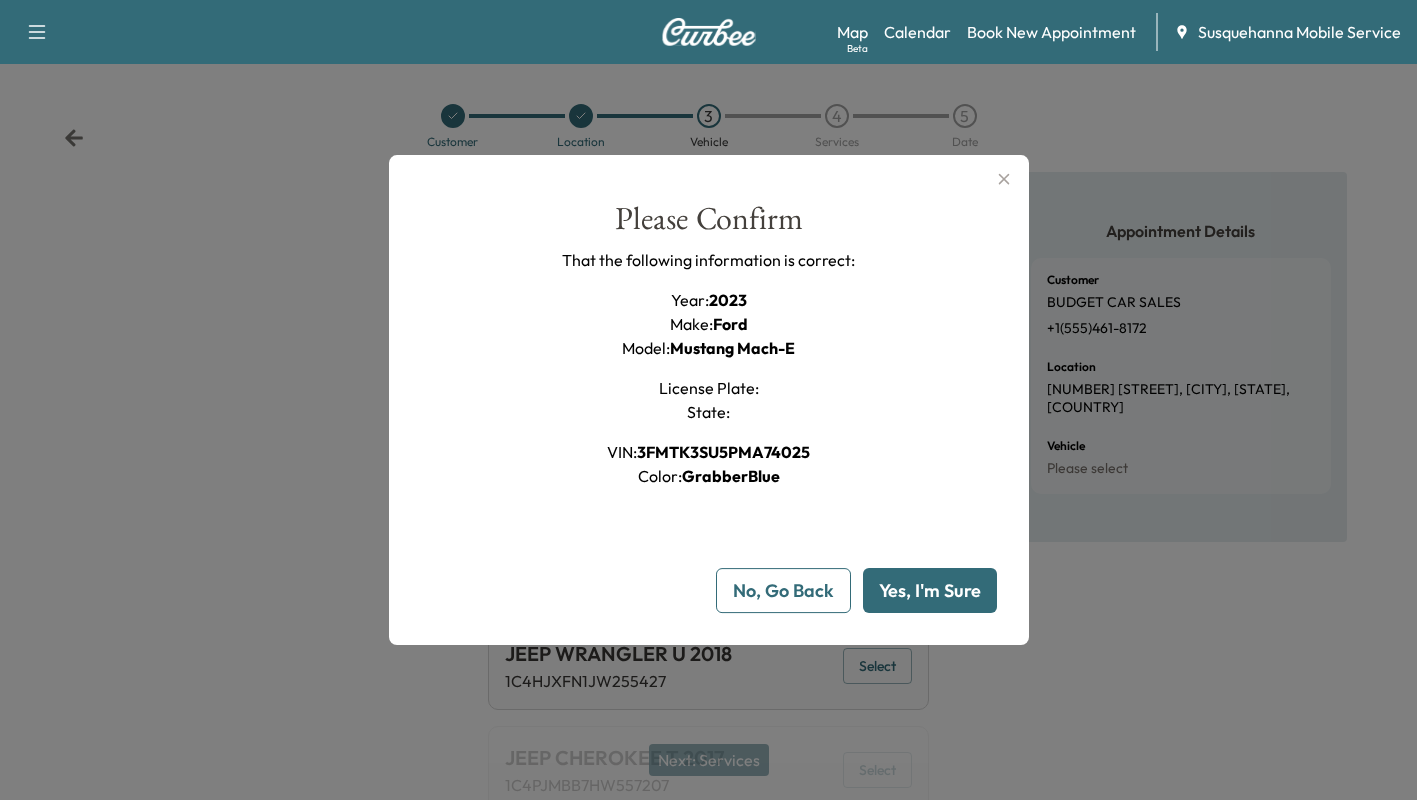 click on "Yes, I'm Sure" at bounding box center [930, 590] 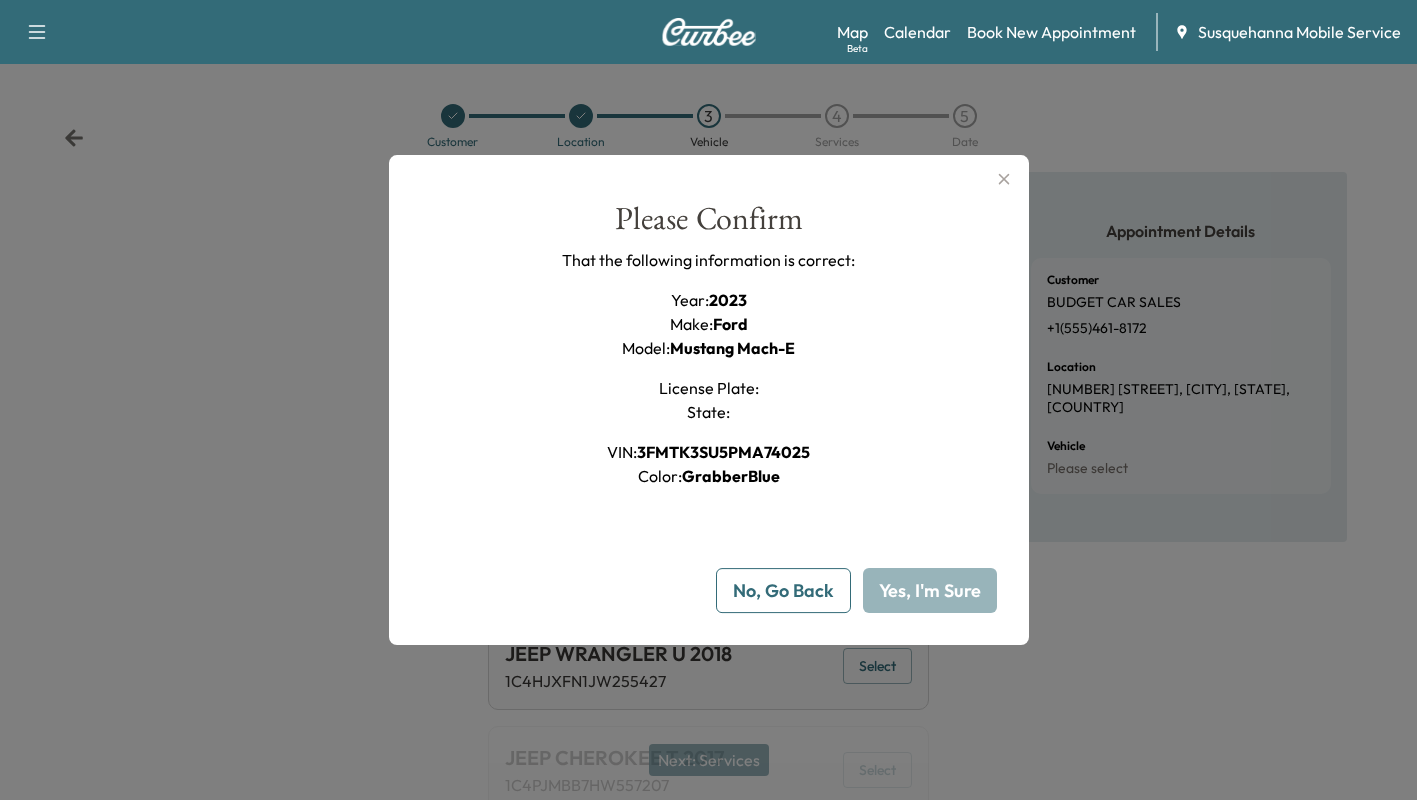 type 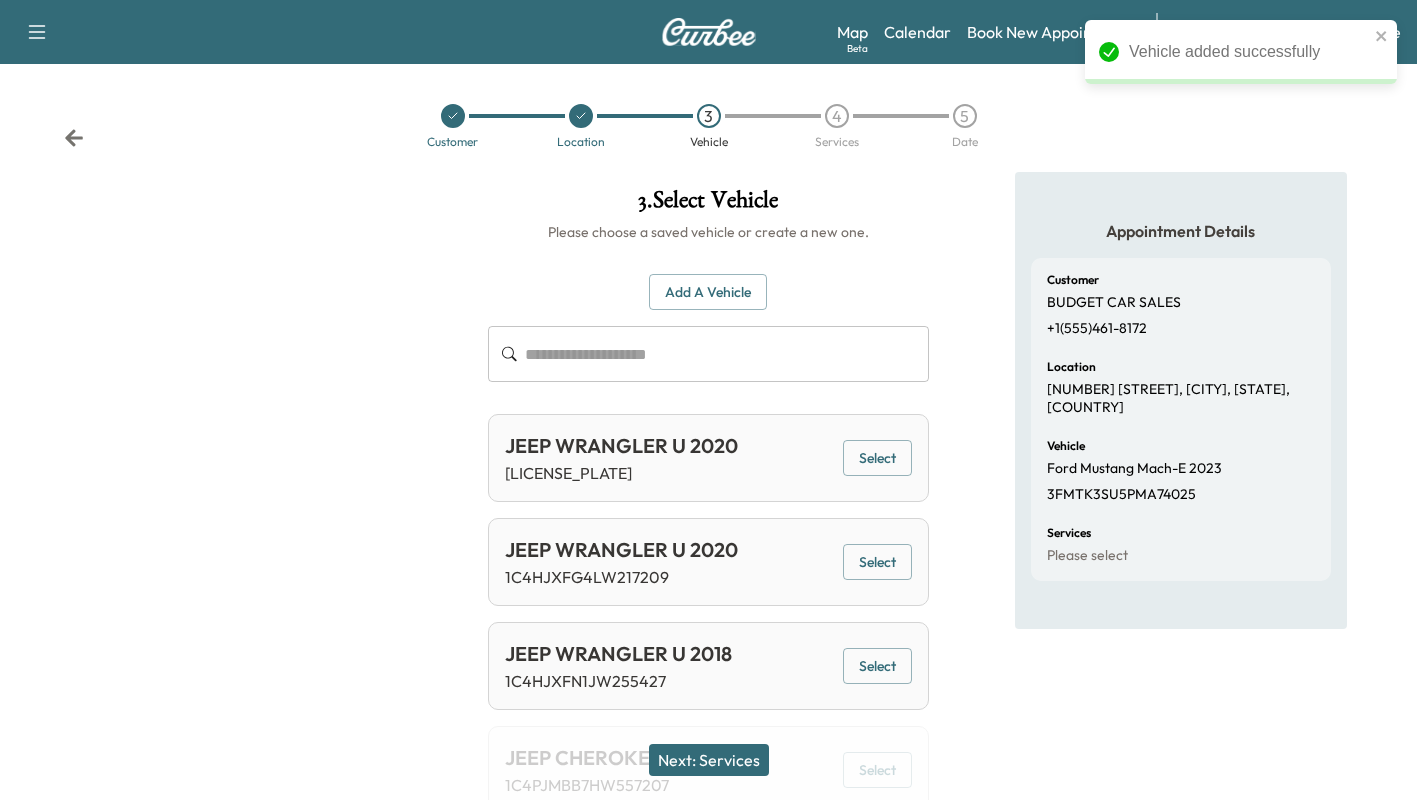 click on "Next: Services" at bounding box center (709, 760) 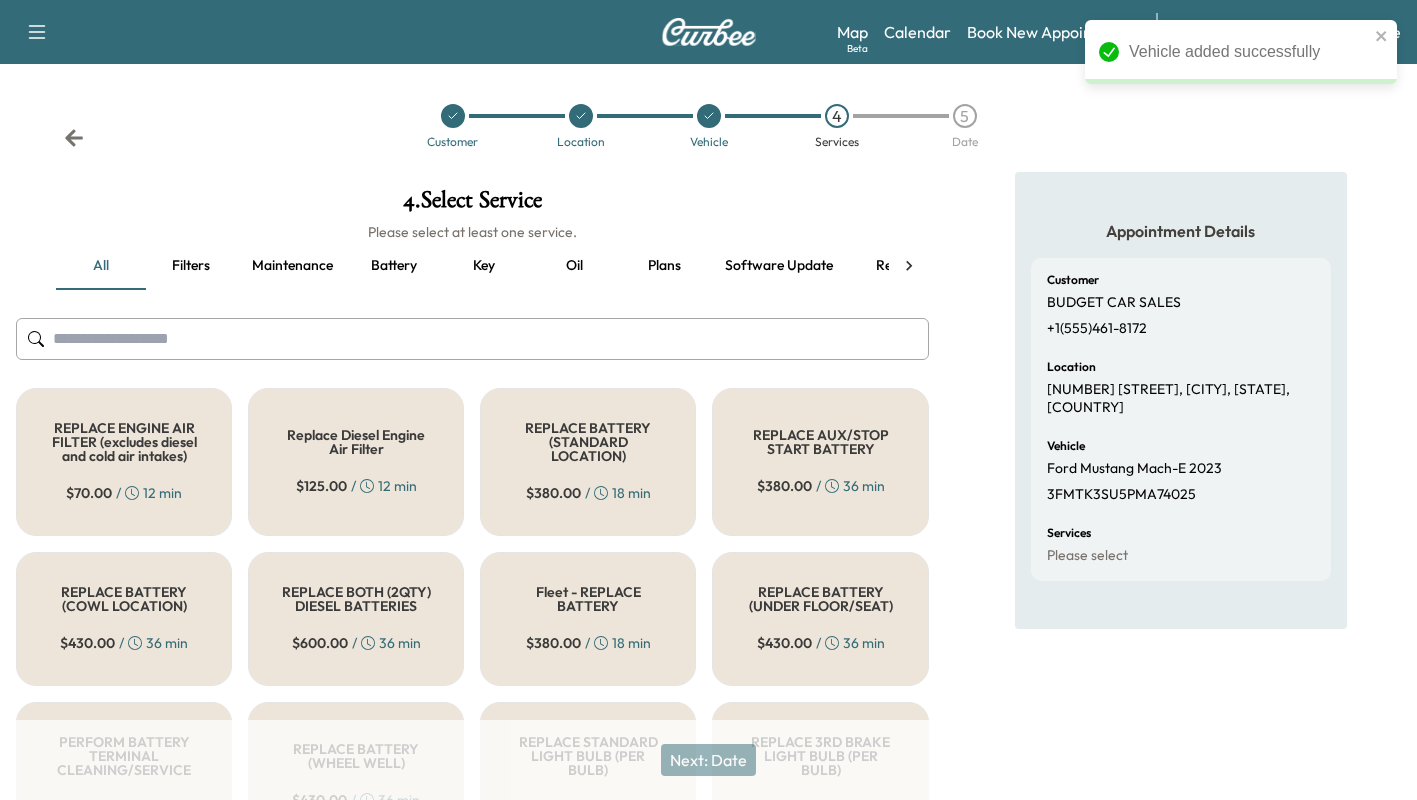 click on "Recall" at bounding box center [894, 266] 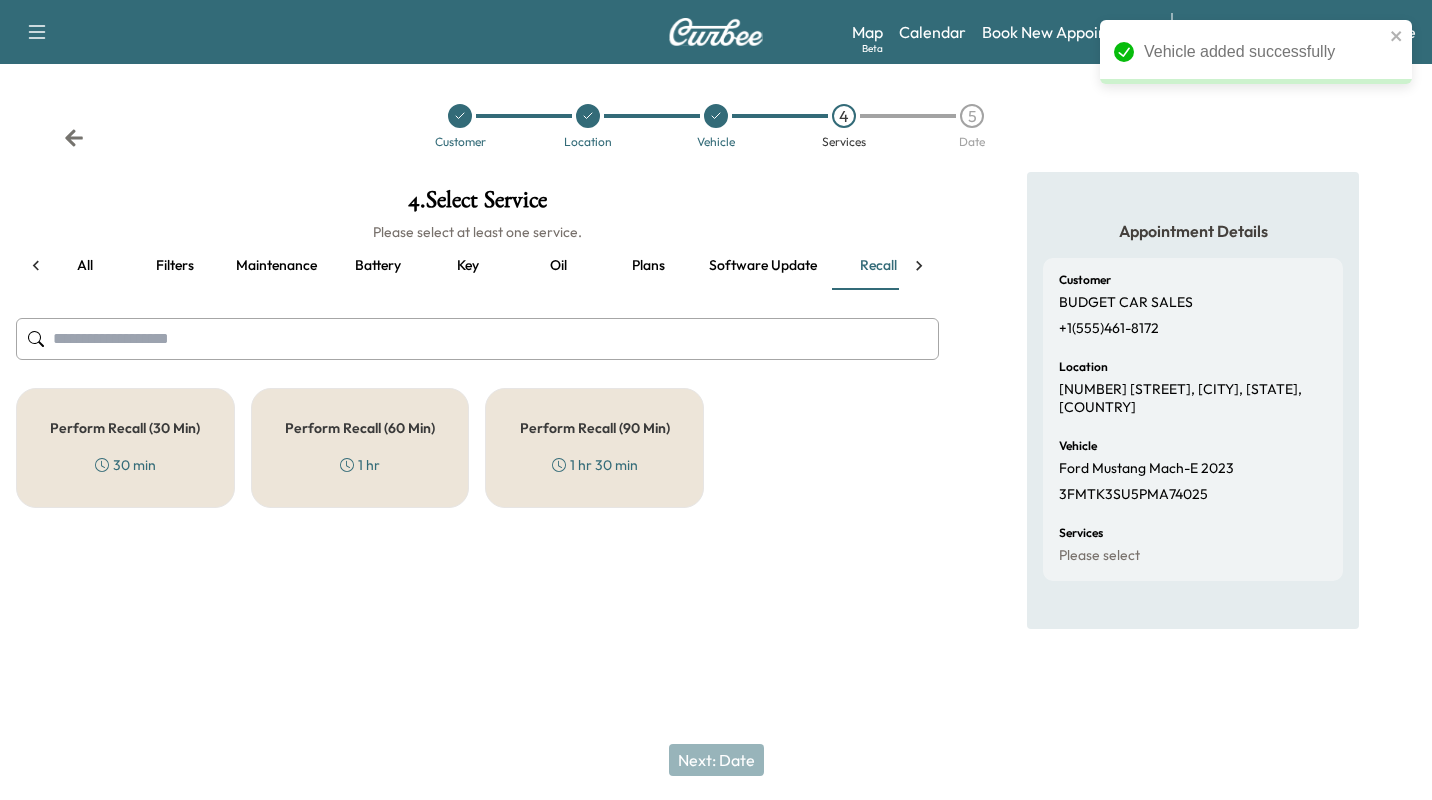 scroll, scrollTop: 0, scrollLeft: 39, axis: horizontal 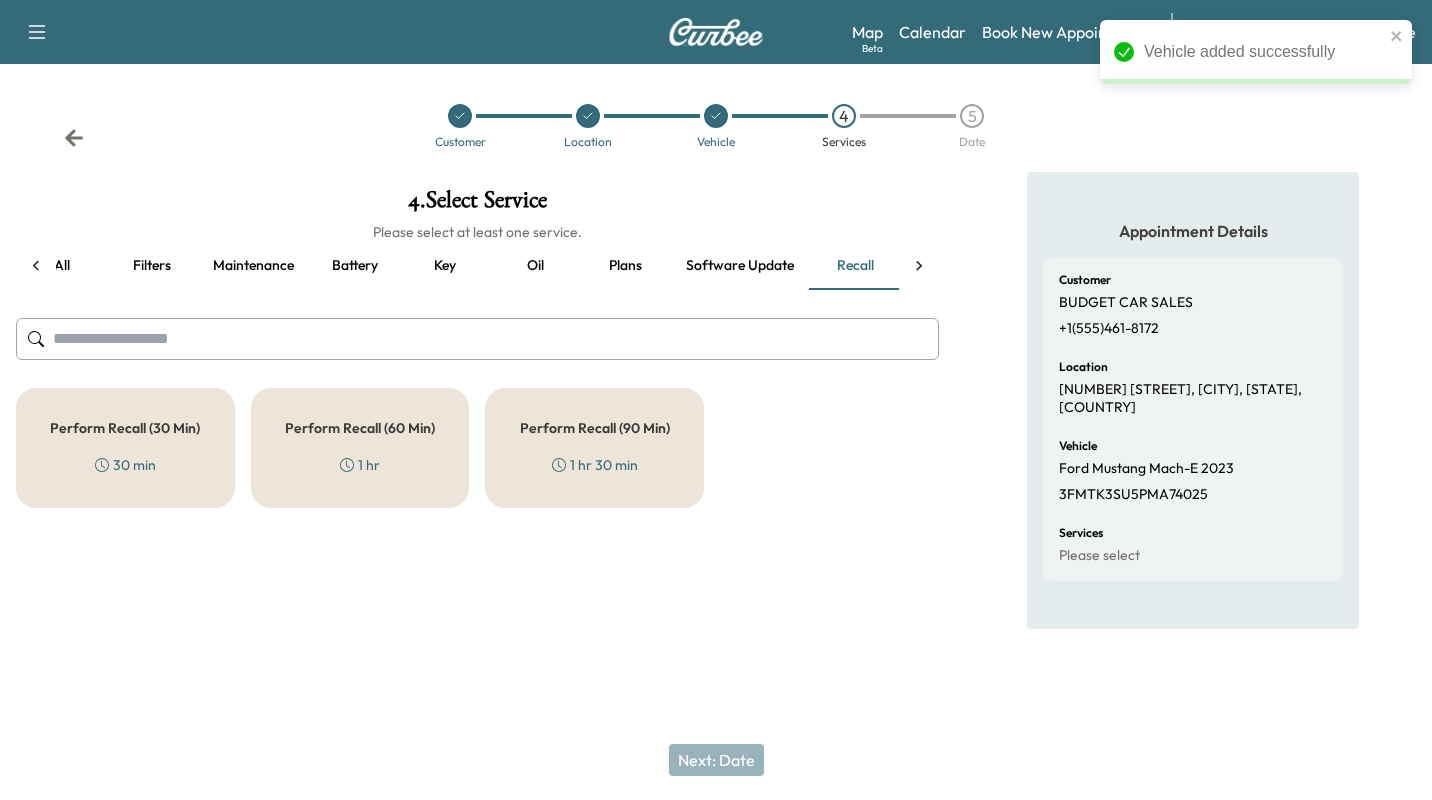click on "Perform Recall (30 Min) 30 min" at bounding box center (125, 448) 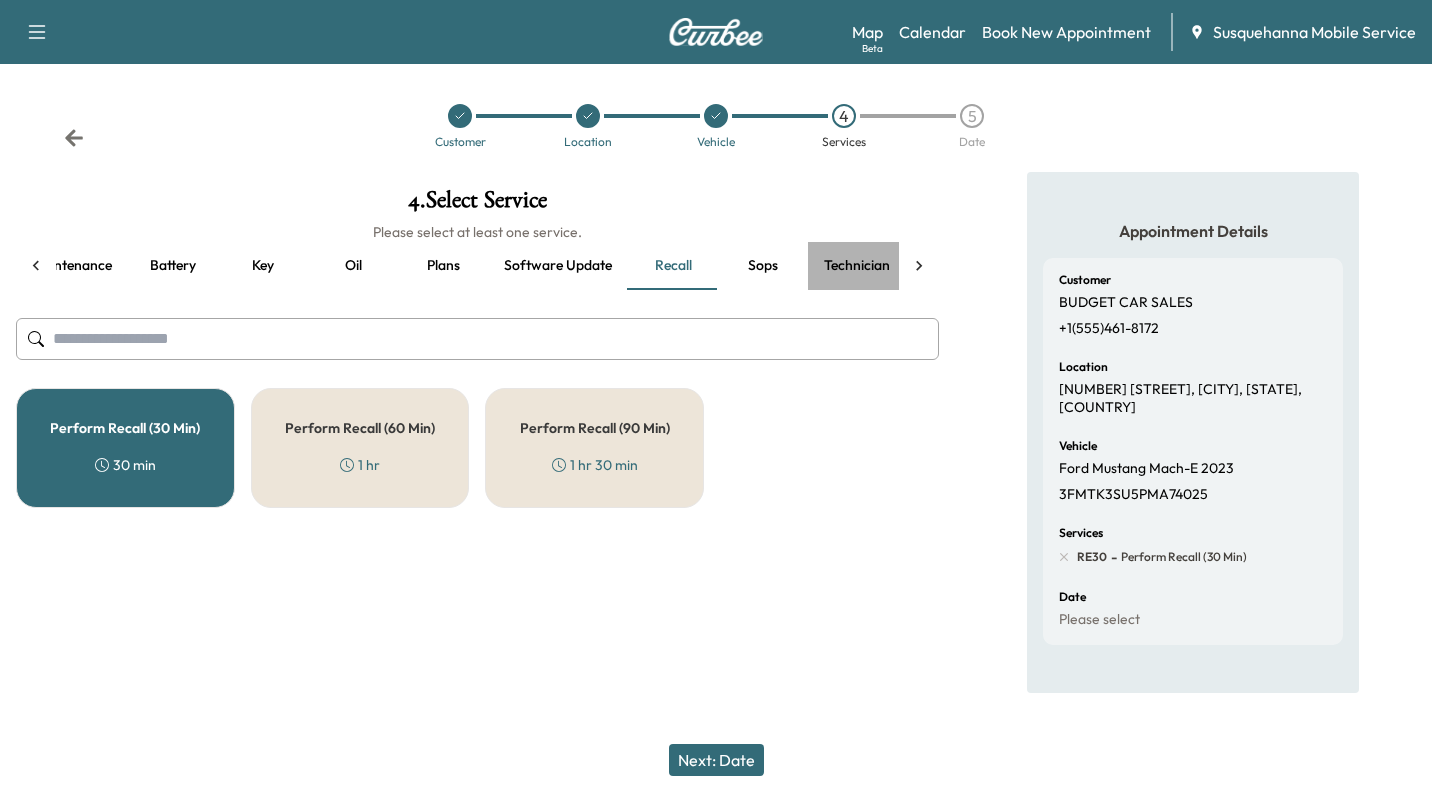 click on "Technician" at bounding box center [857, 266] 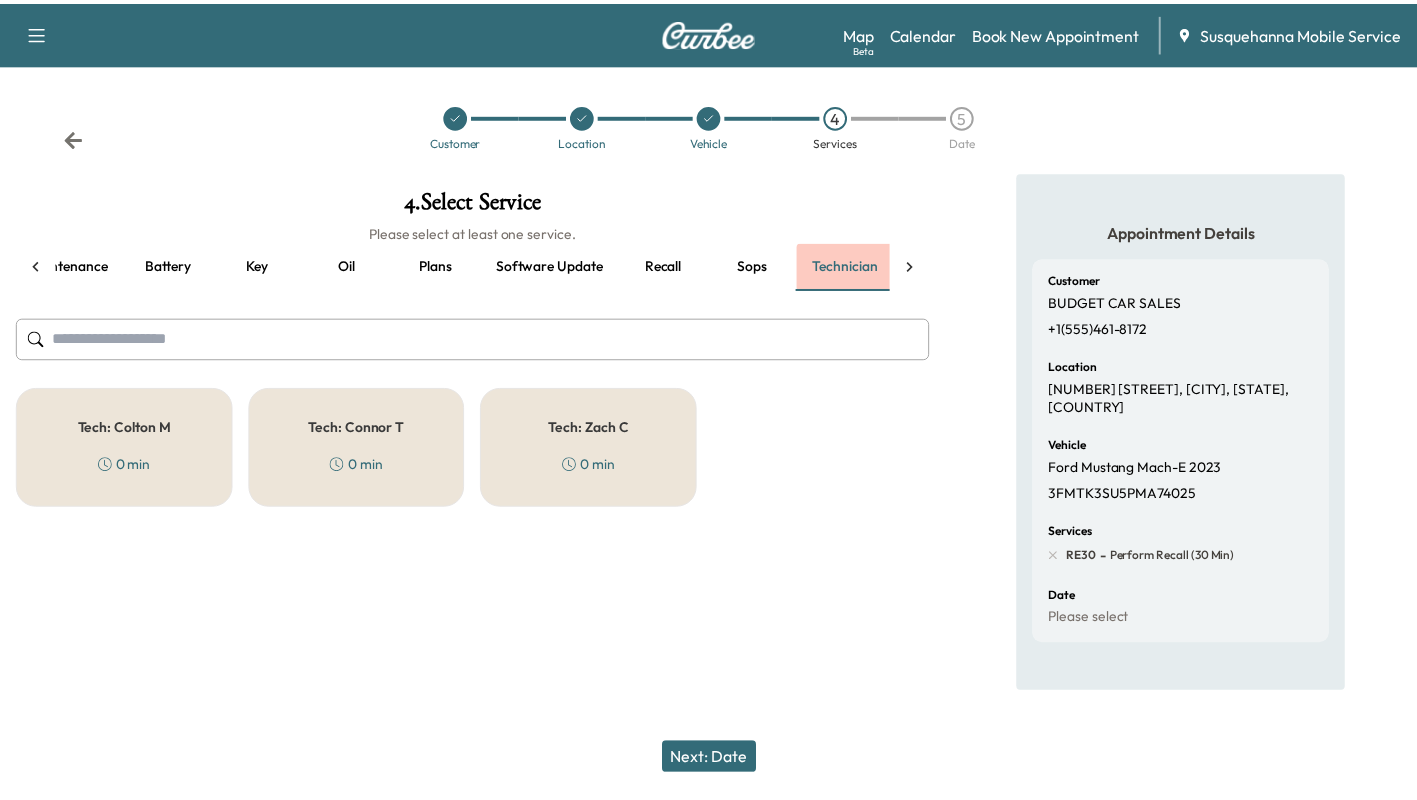 scroll, scrollTop: 0, scrollLeft: 227, axis: horizontal 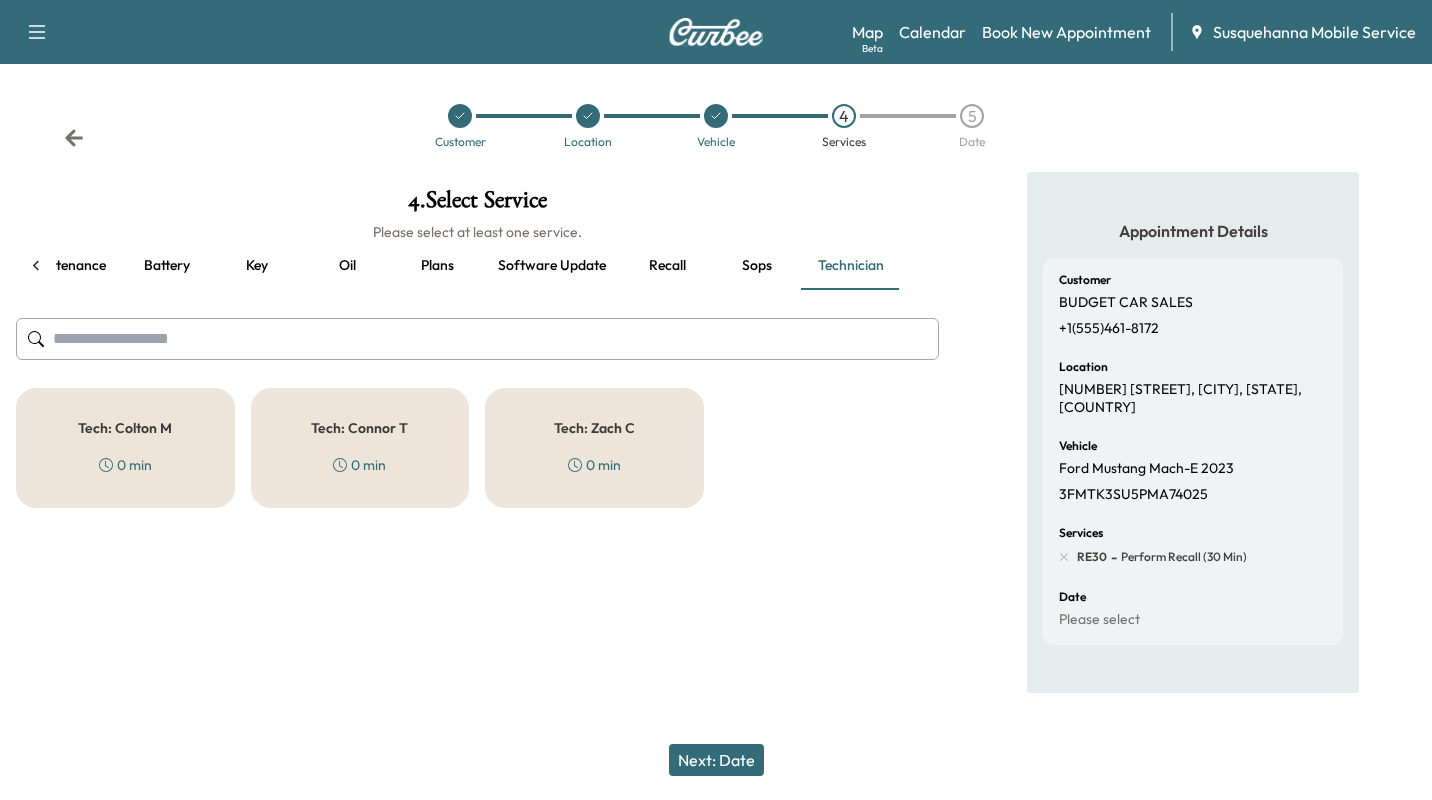 click on "Tech: Colton M" at bounding box center (125, 428) 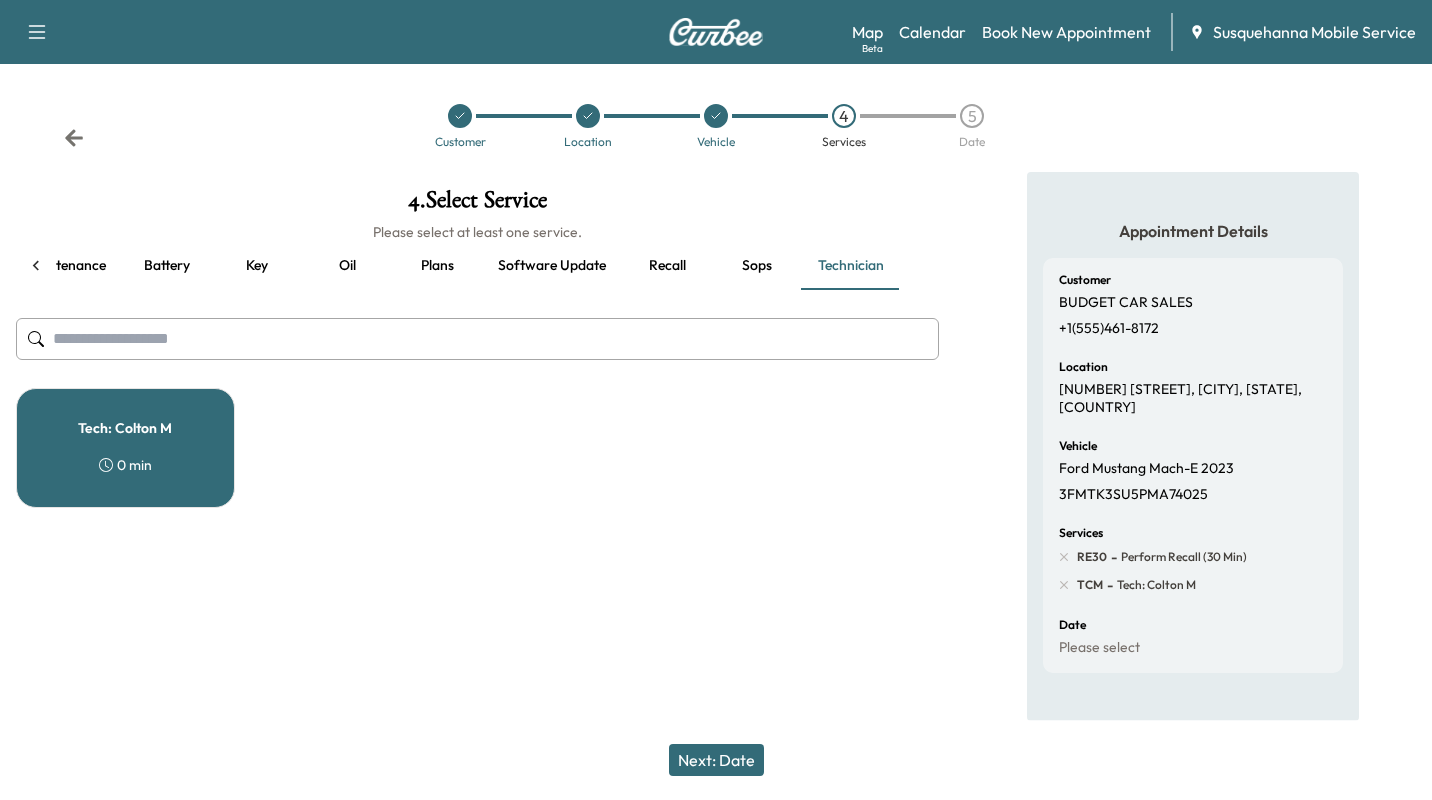 click on "Next: Date" at bounding box center (716, 760) 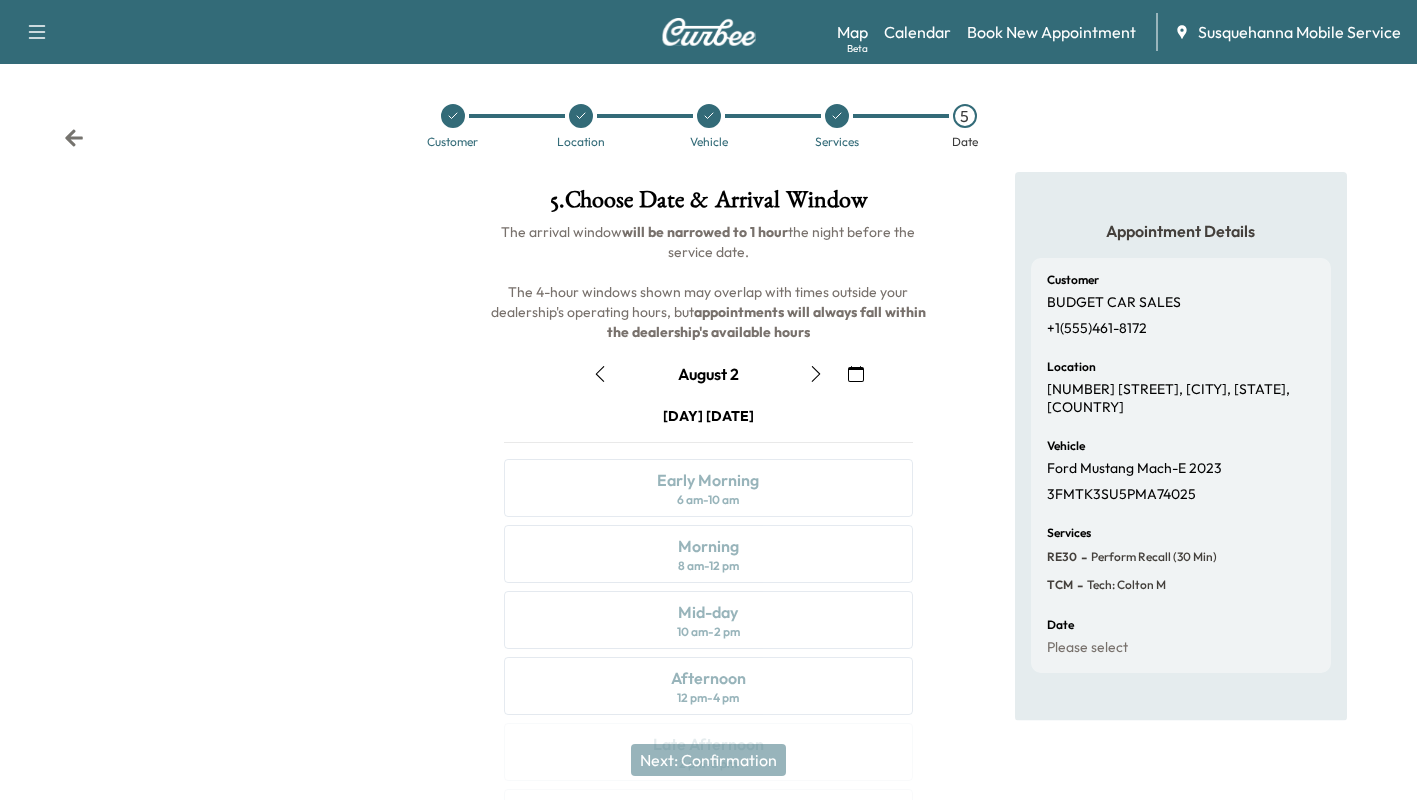 click at bounding box center [600, 374] 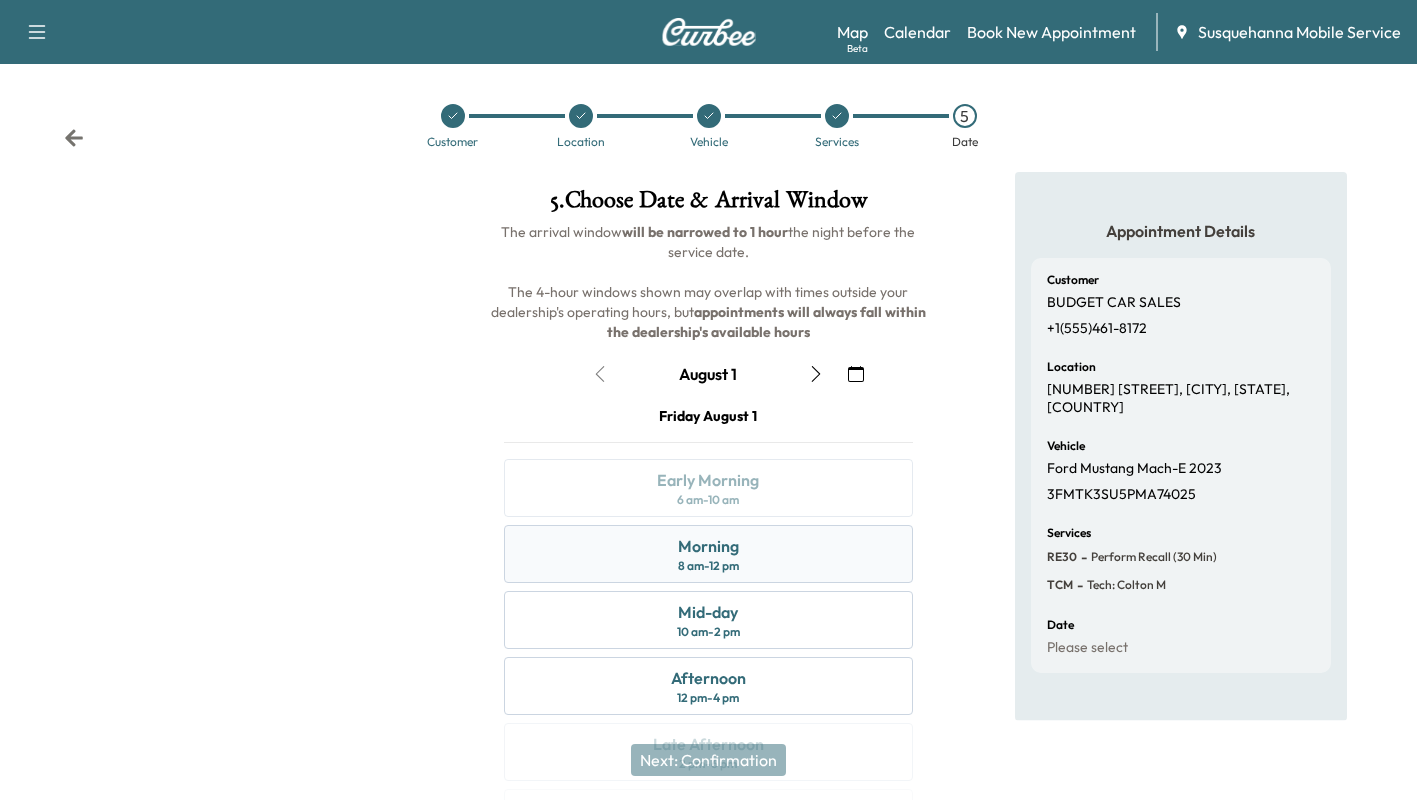 click on "Morning 8 am  -  12 pm" at bounding box center (708, 554) 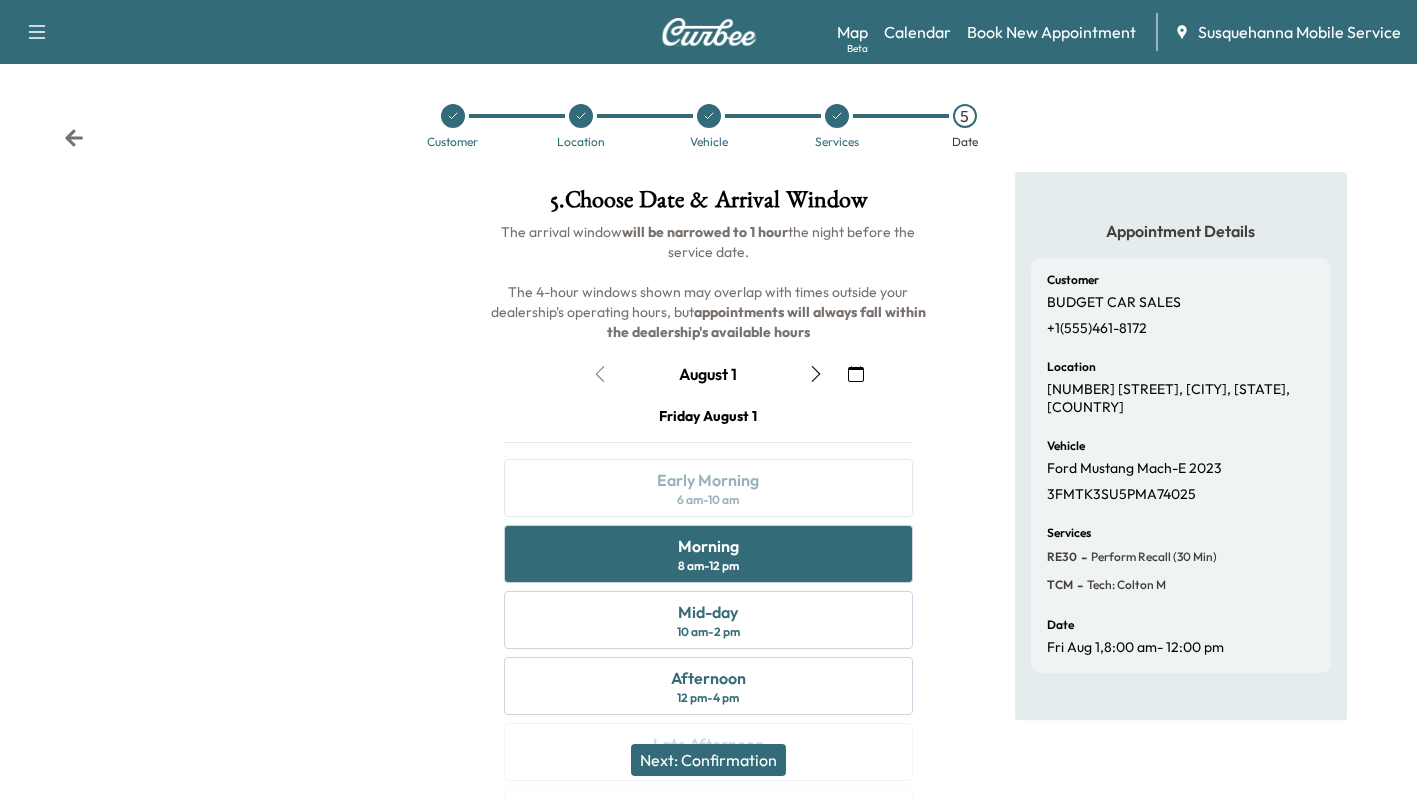 click on "Next: Confirmation" at bounding box center [708, 760] 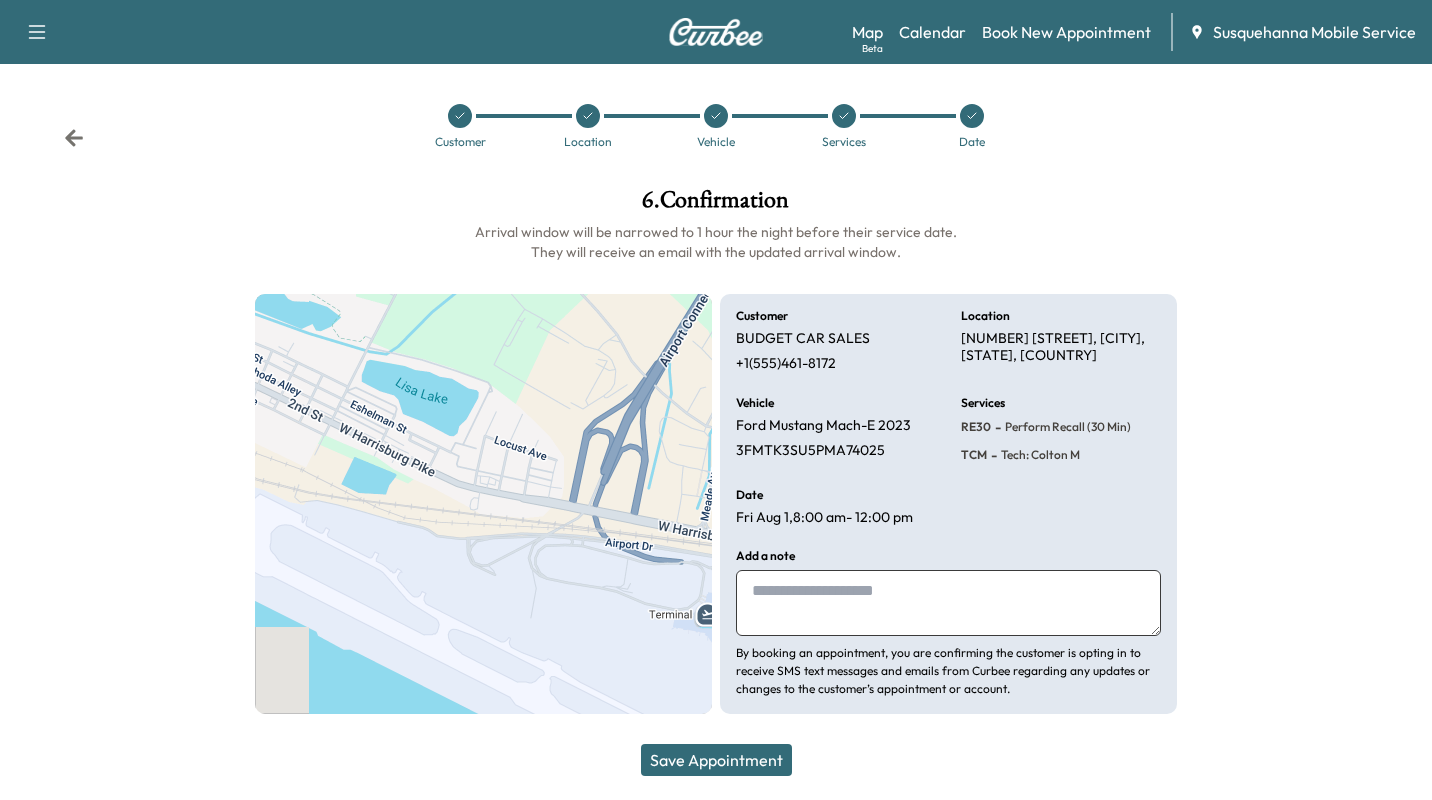 click on "Save Appointment" at bounding box center [716, 760] 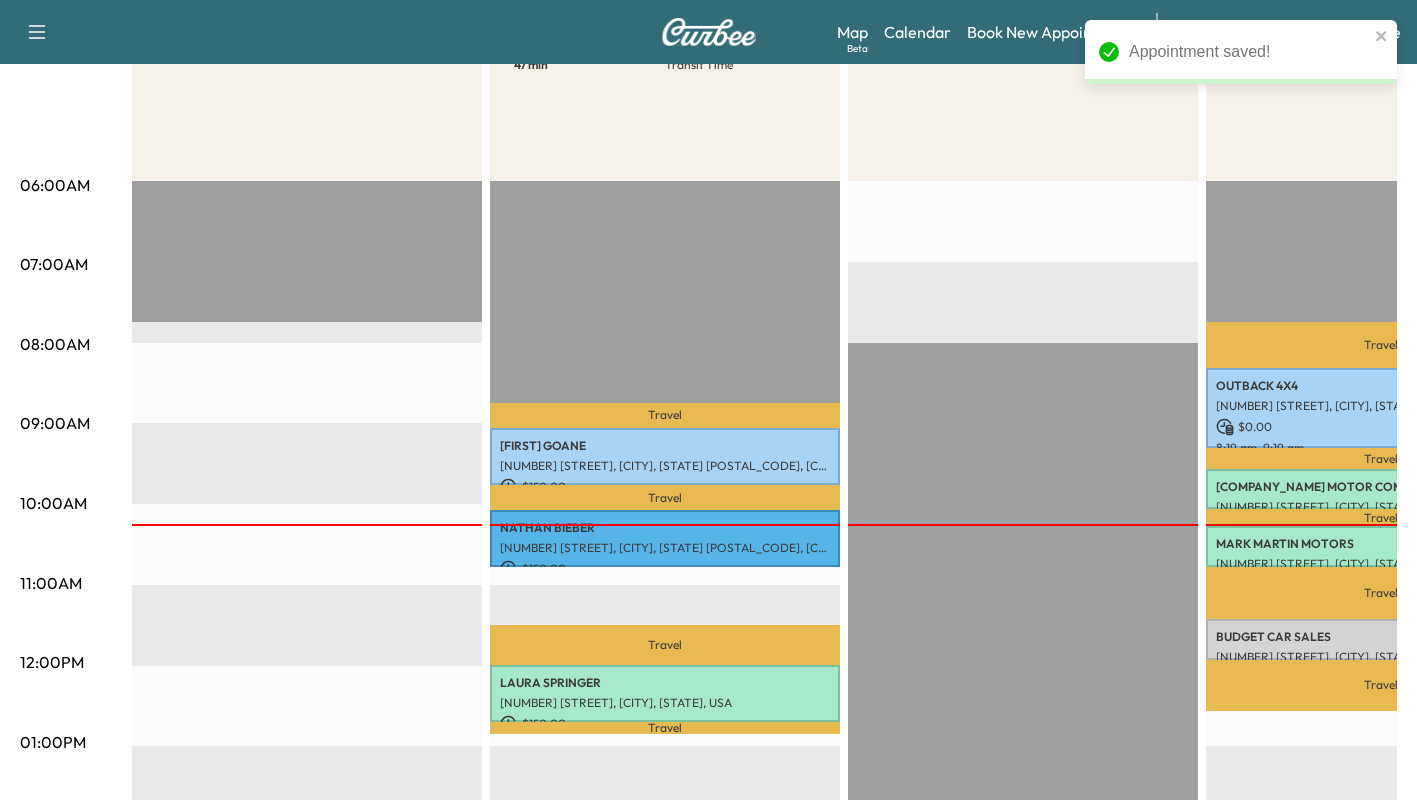 scroll, scrollTop: 291, scrollLeft: 0, axis: vertical 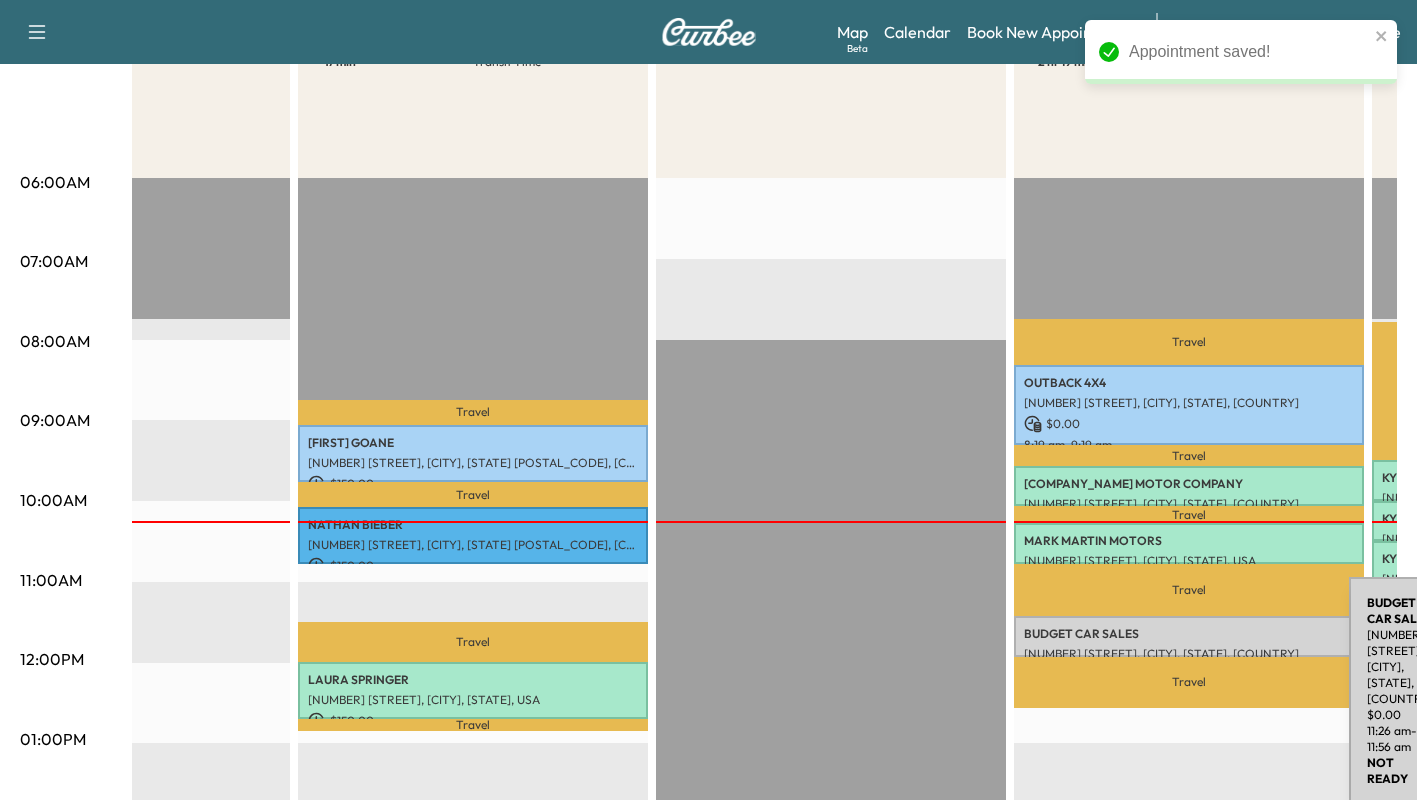 click on "[NUMBER] [STREET], [CITY], [STATE], [COUNTRY]" at bounding box center [1189, 654] 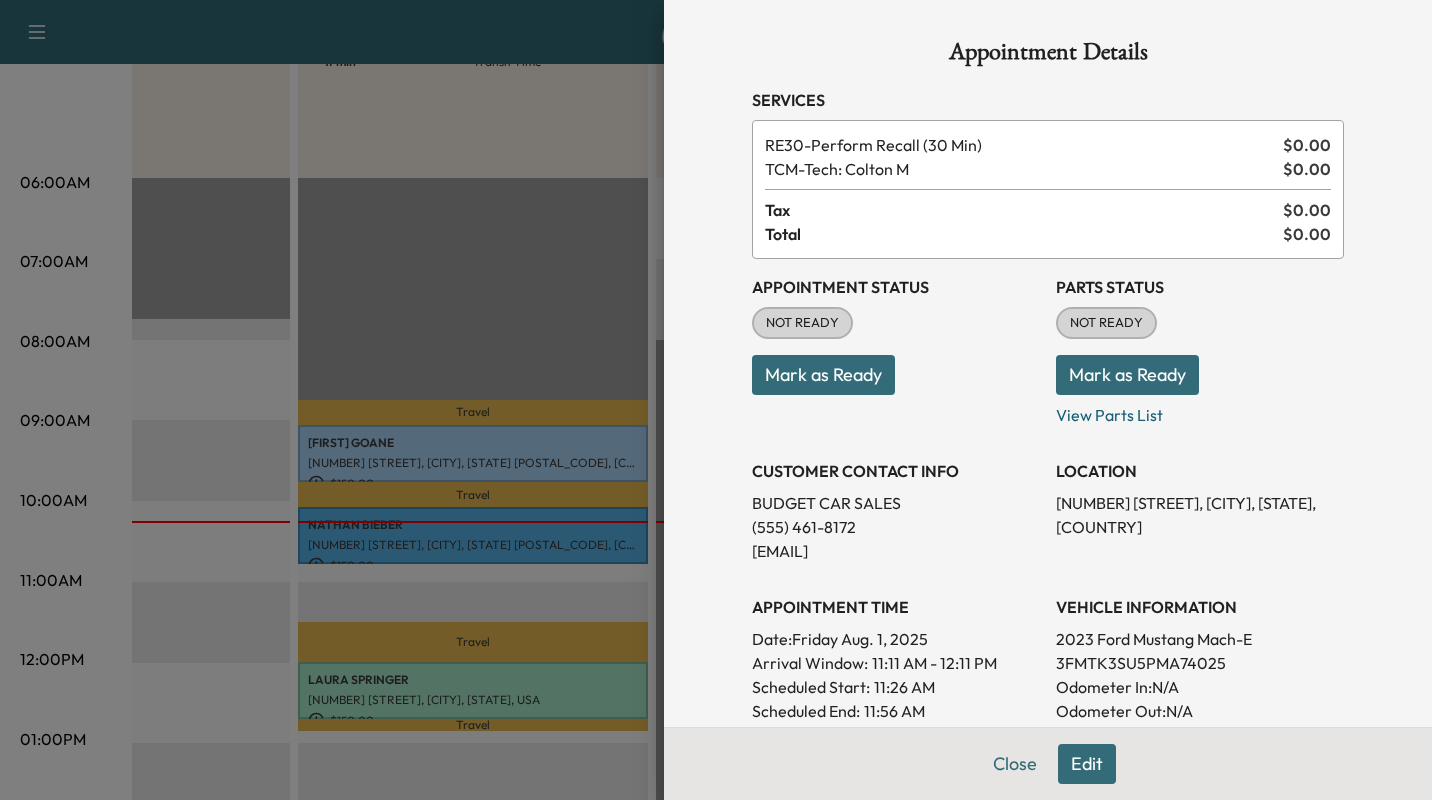 click on "Mark as Ready" at bounding box center (1127, 375) 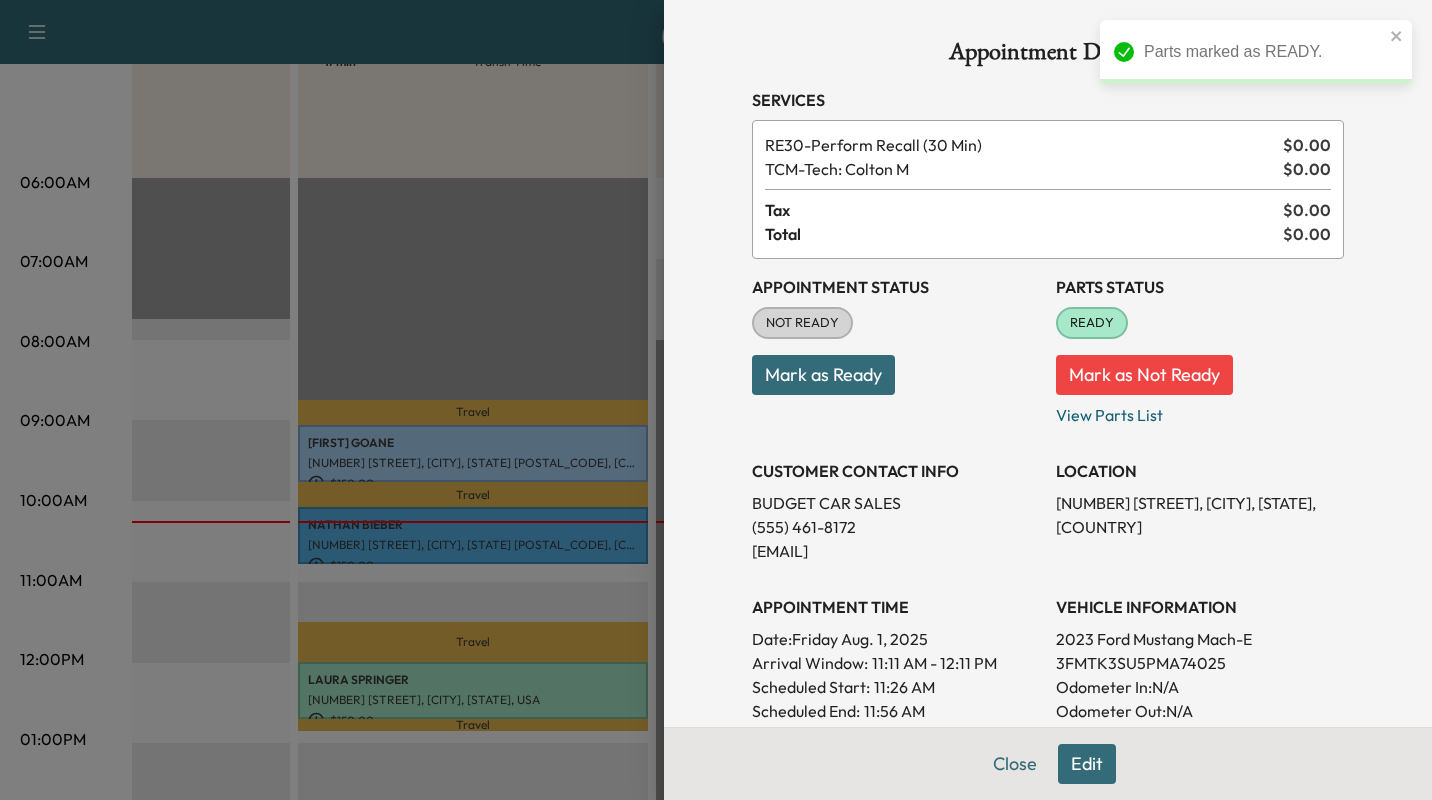 click on "Mark as Ready" at bounding box center [823, 375] 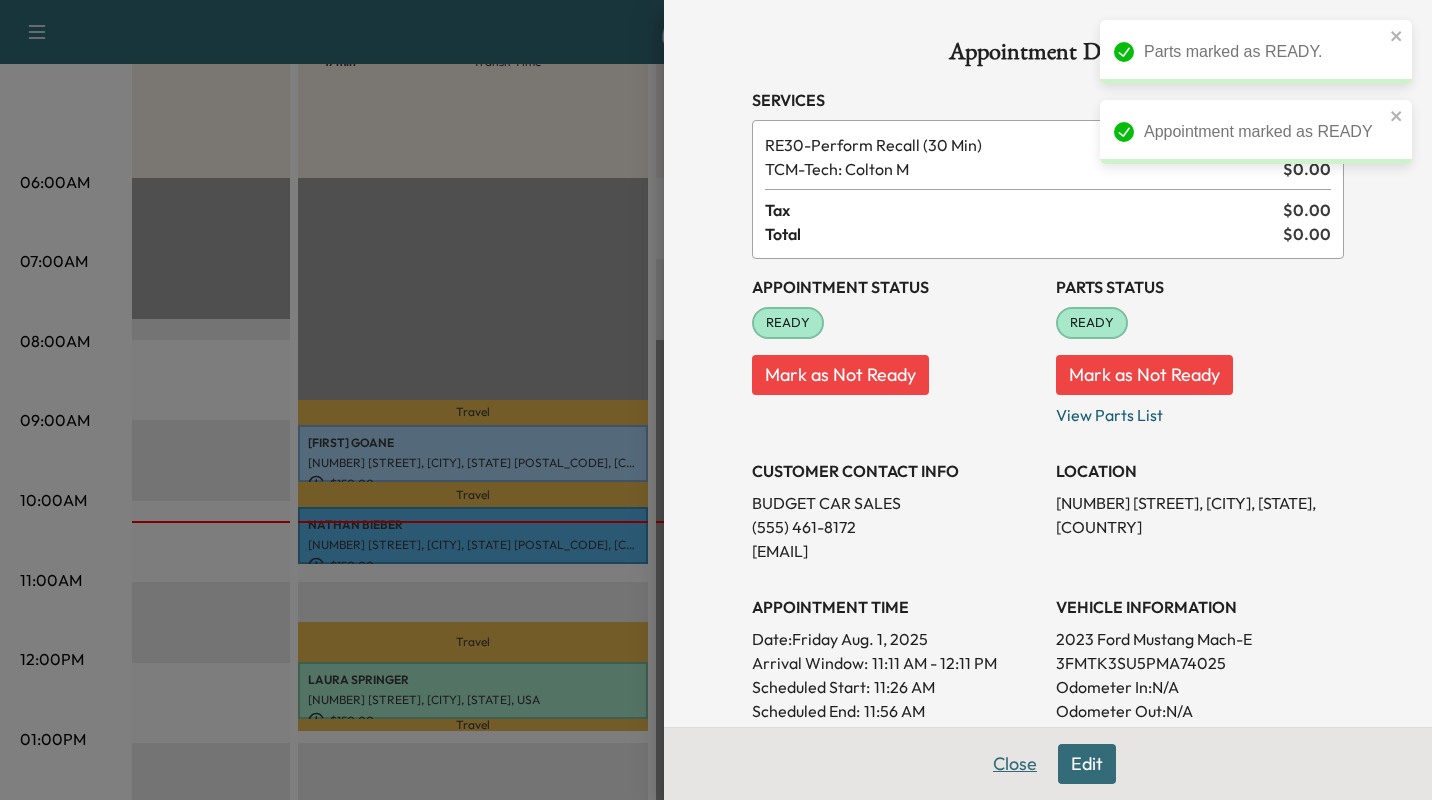 click on "Close" at bounding box center [1015, 764] 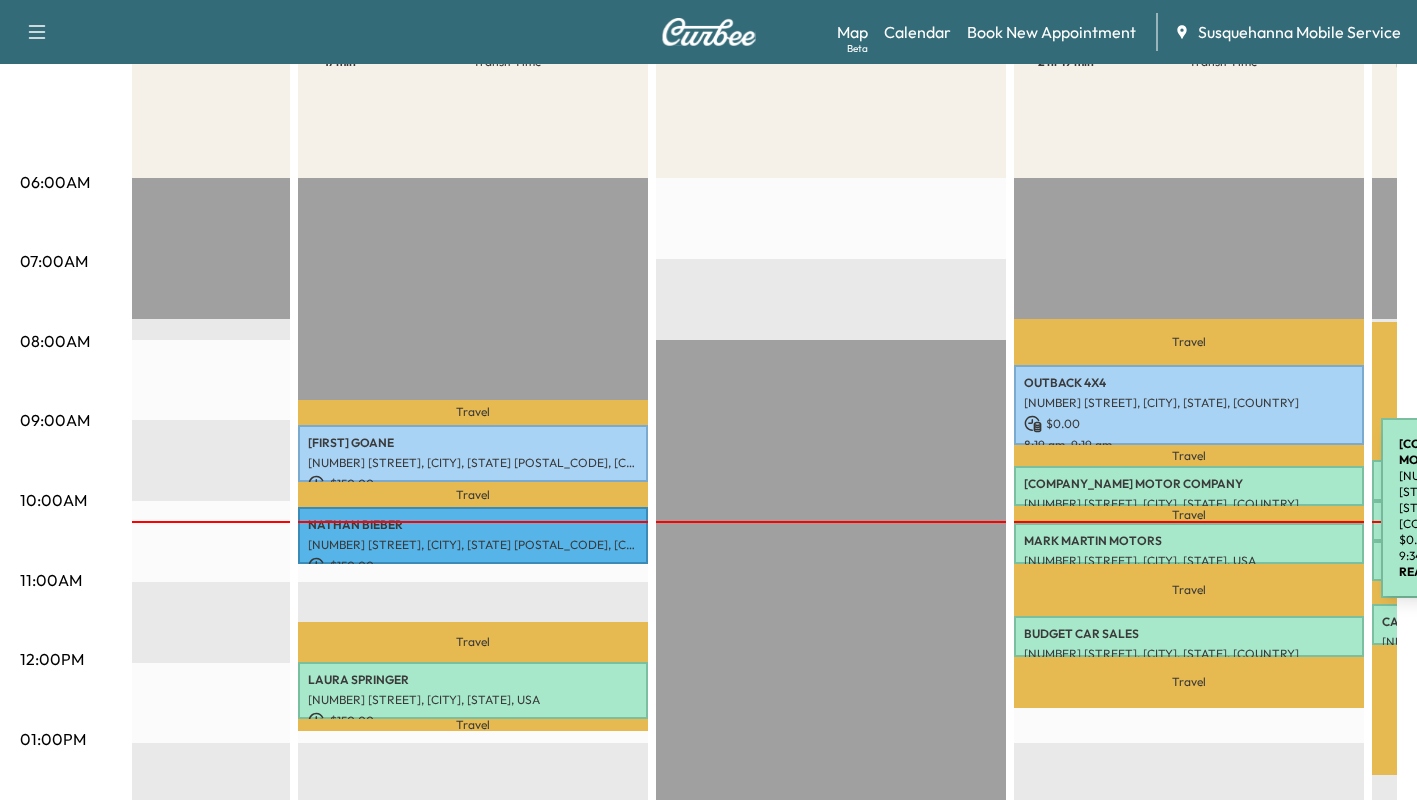 click on "[COMPANY_NAME] [NUMBER] [STREET], [CITY], [STATE], [COUNTRY] [PRICE] [TIME]" at bounding box center (1189, 486) 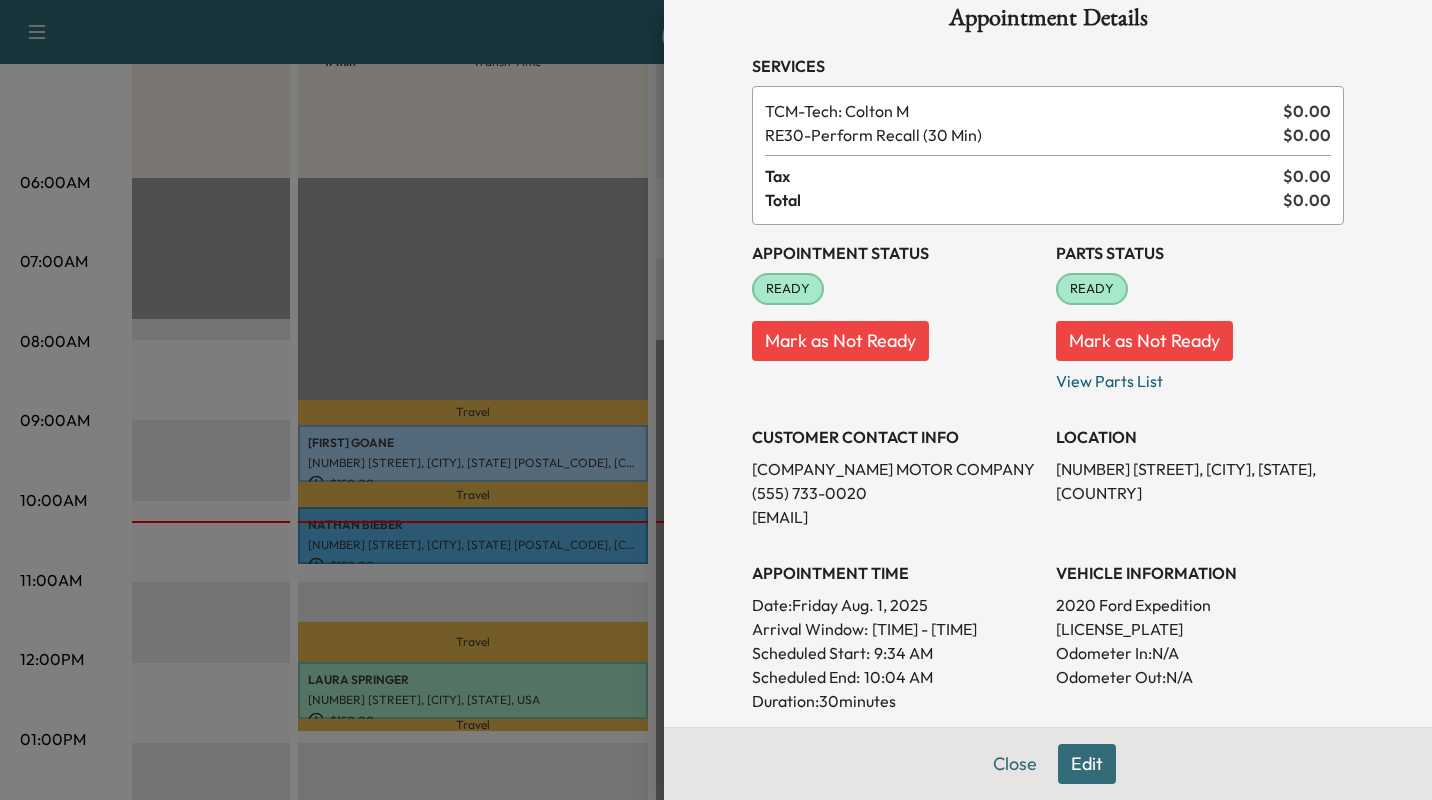 scroll, scrollTop: 27, scrollLeft: 0, axis: vertical 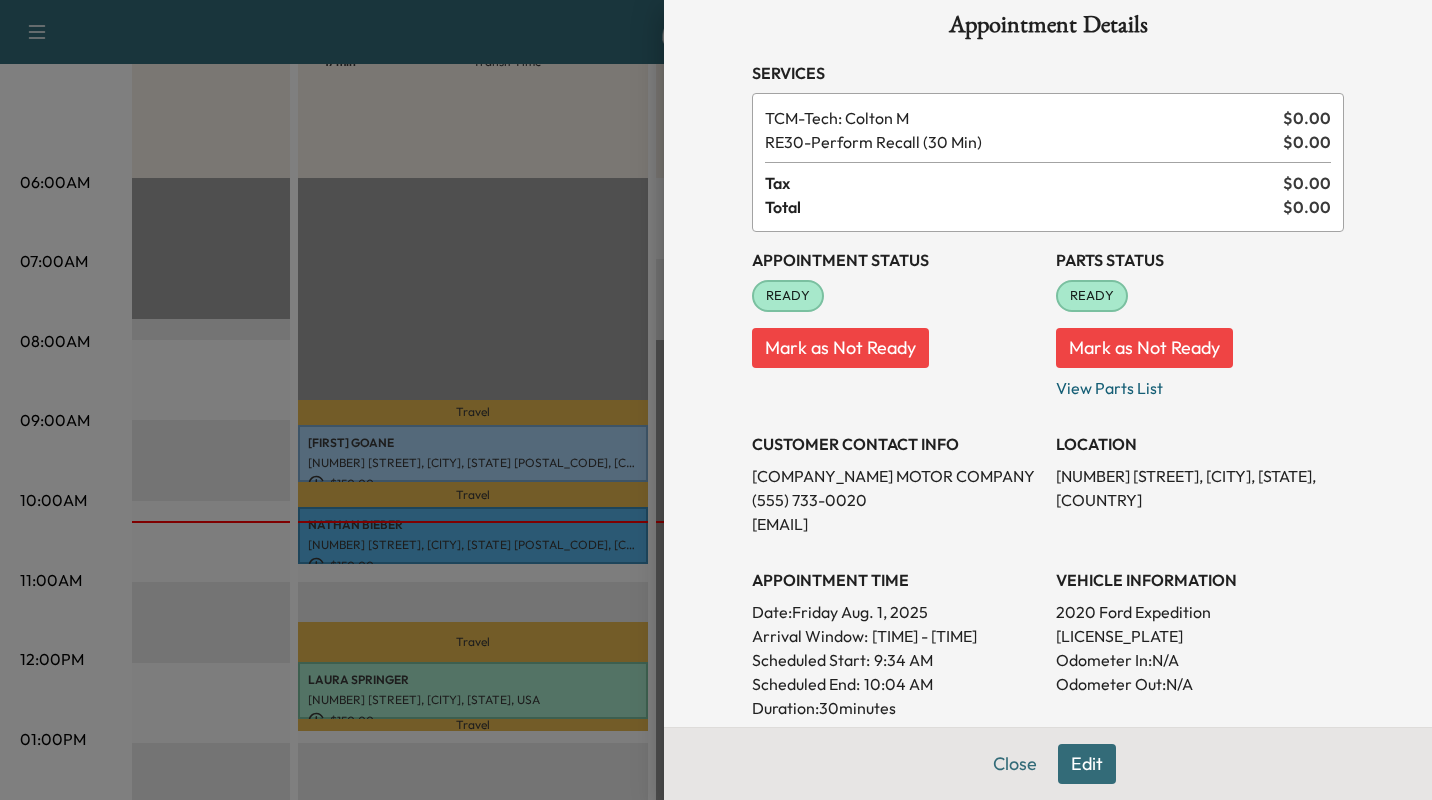 click on "Edit" at bounding box center [1087, 764] 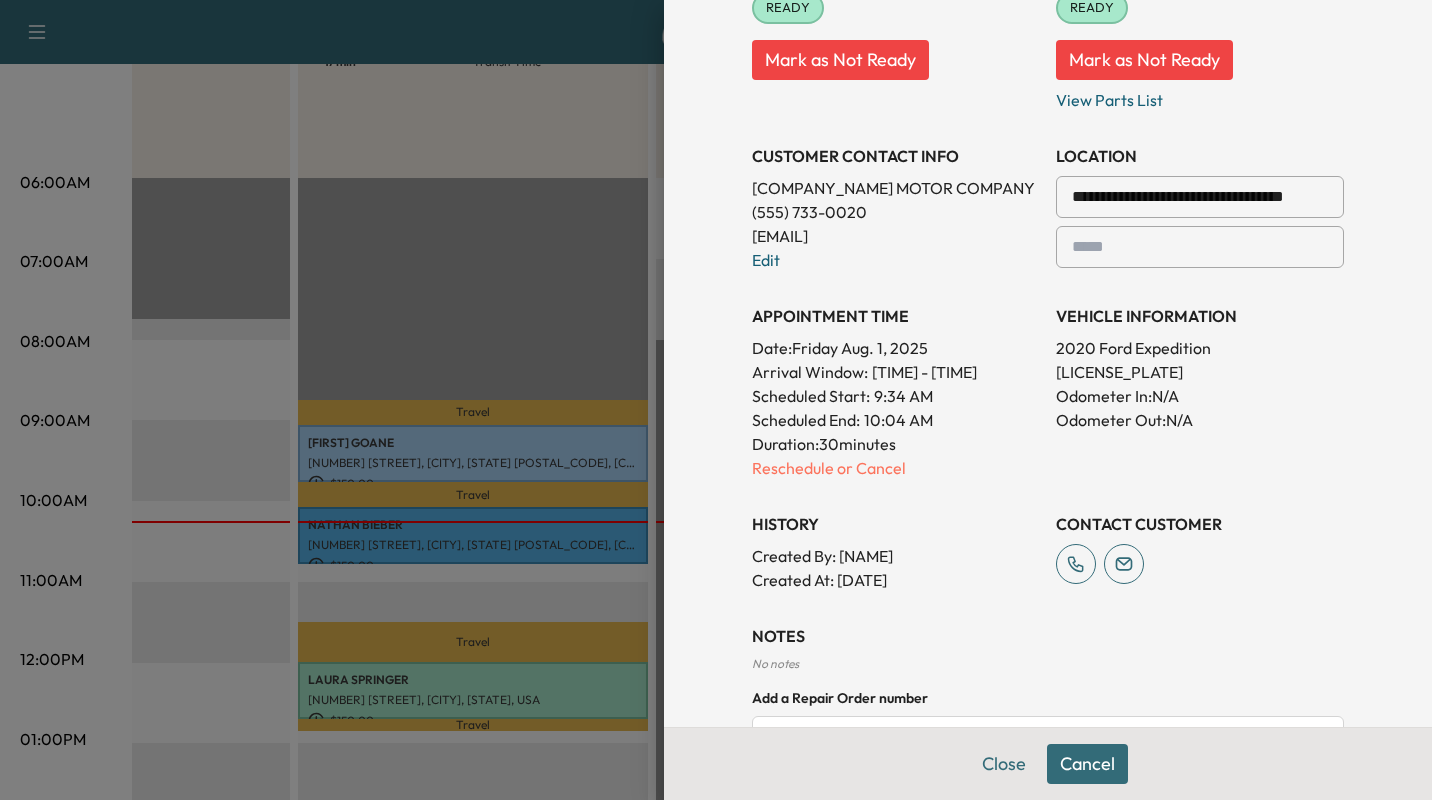 scroll, scrollTop: 375, scrollLeft: 0, axis: vertical 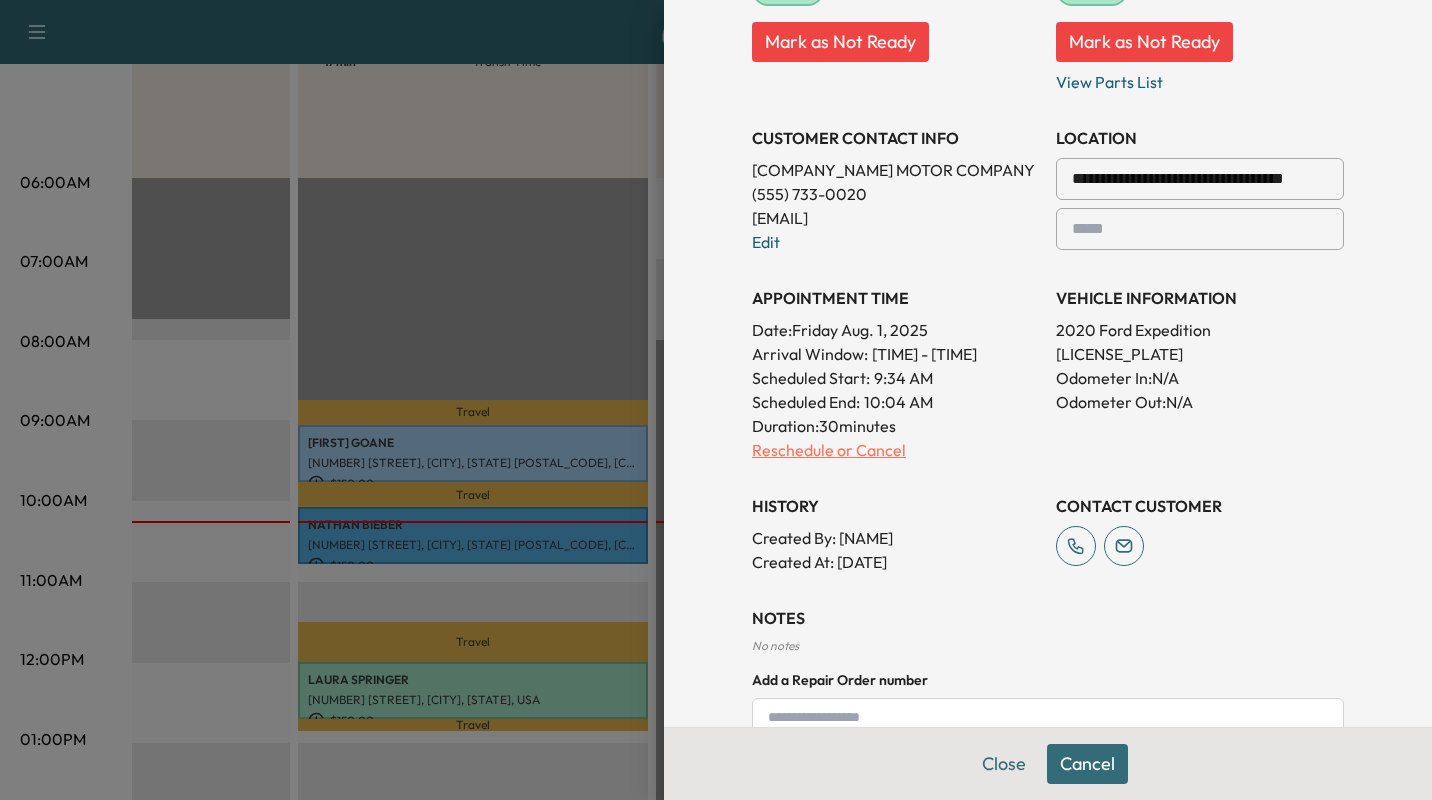 click on "Reschedule or Cancel" at bounding box center (896, 450) 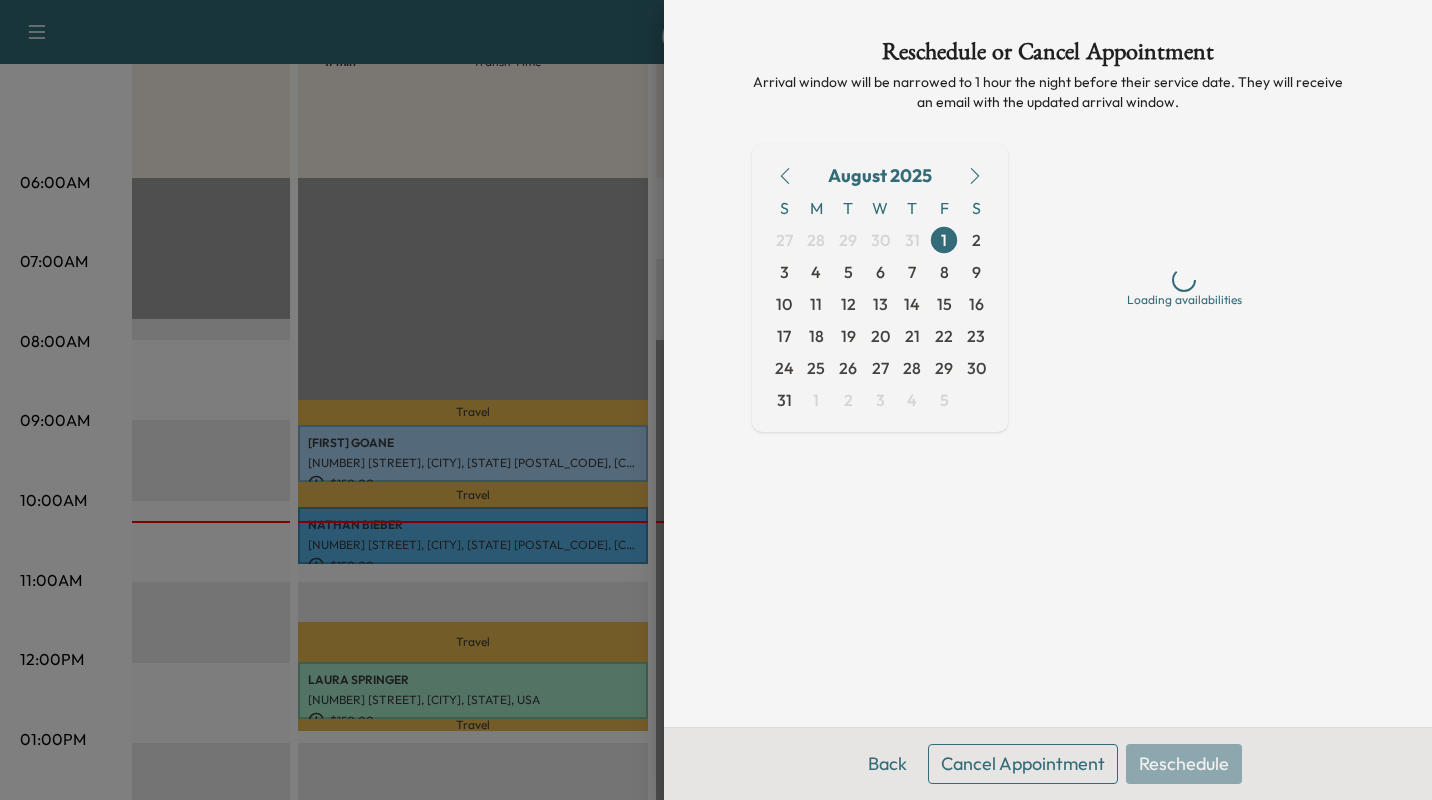 scroll, scrollTop: 0, scrollLeft: 0, axis: both 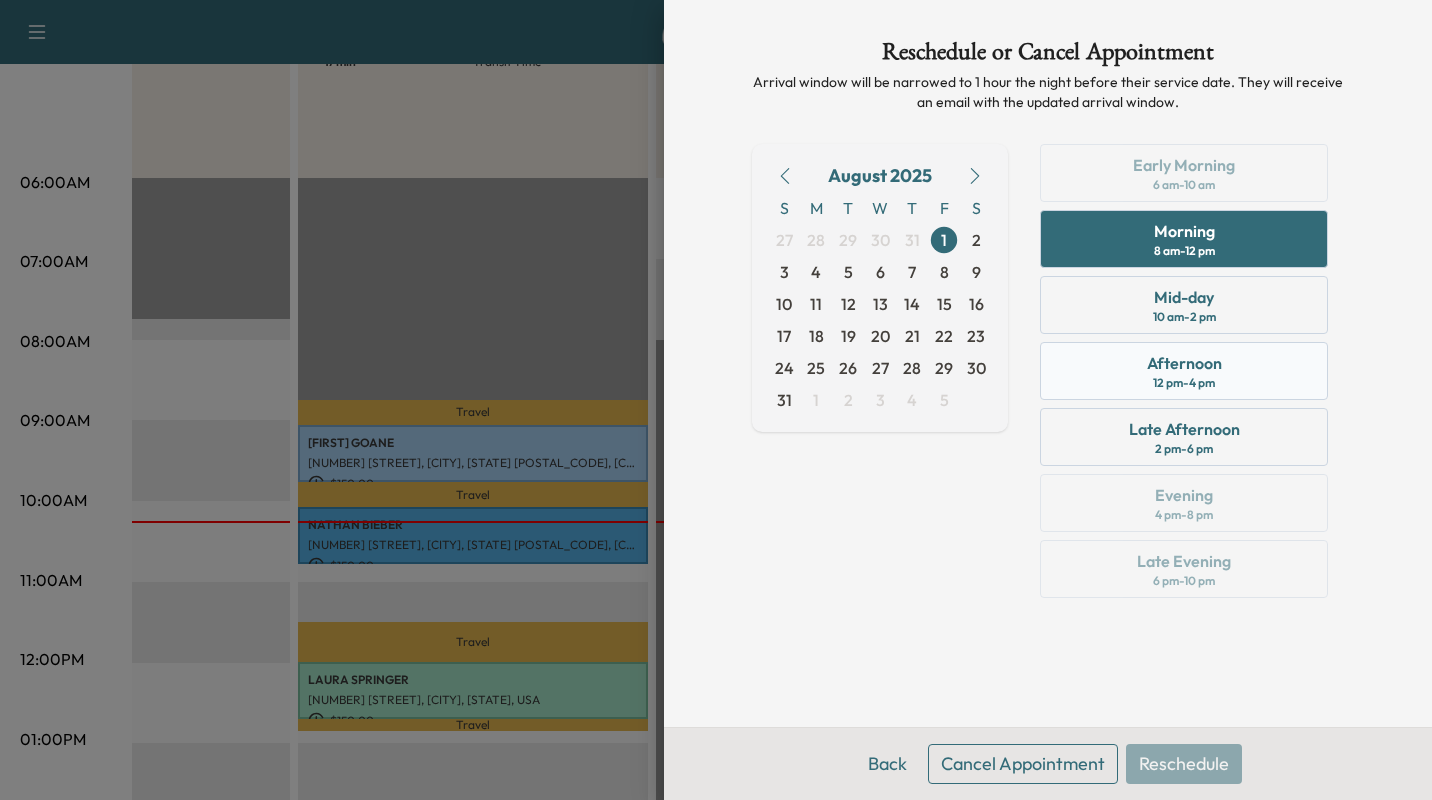 click on "12 pm  -  4 pm" at bounding box center [1184, 383] 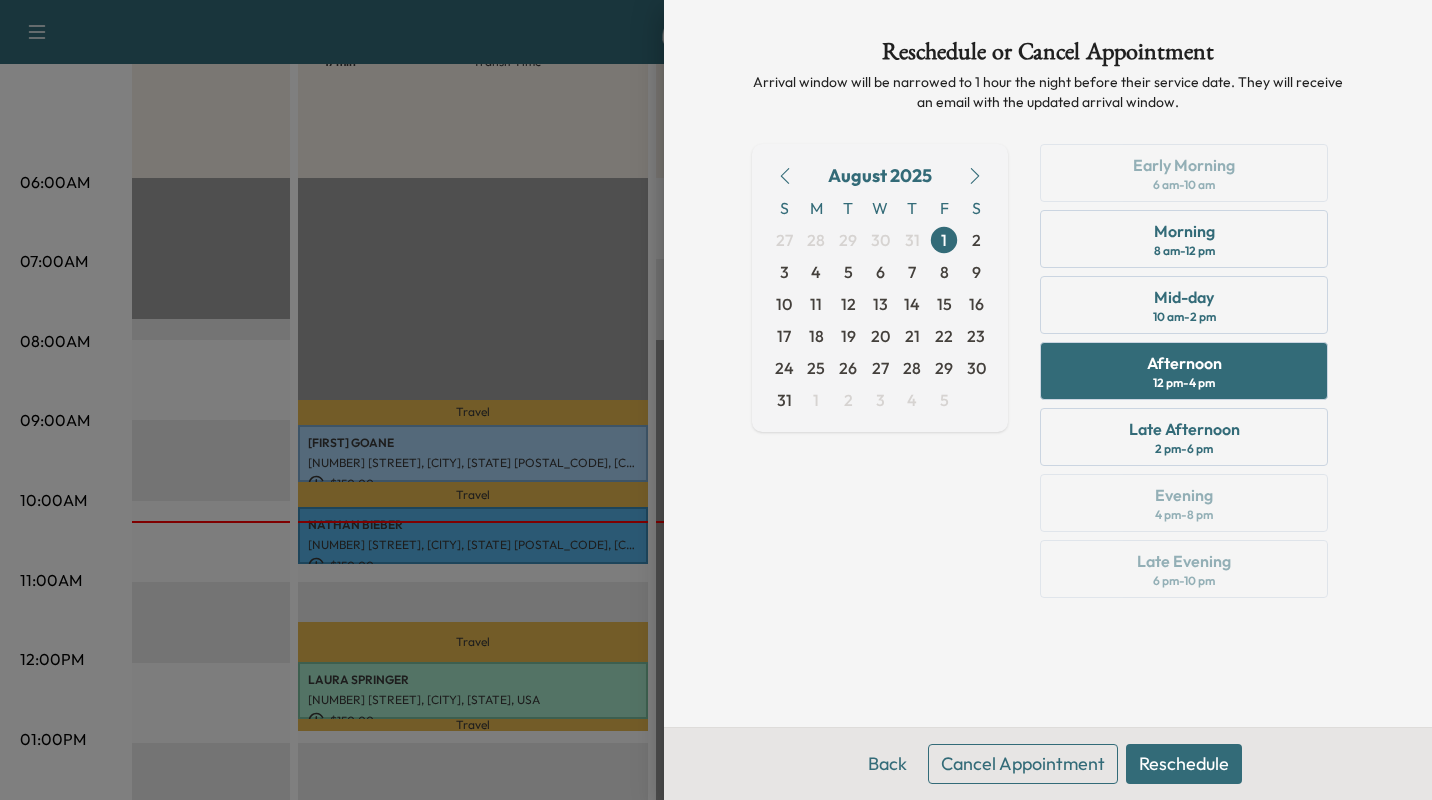 click on "Reschedule" at bounding box center (1184, 764) 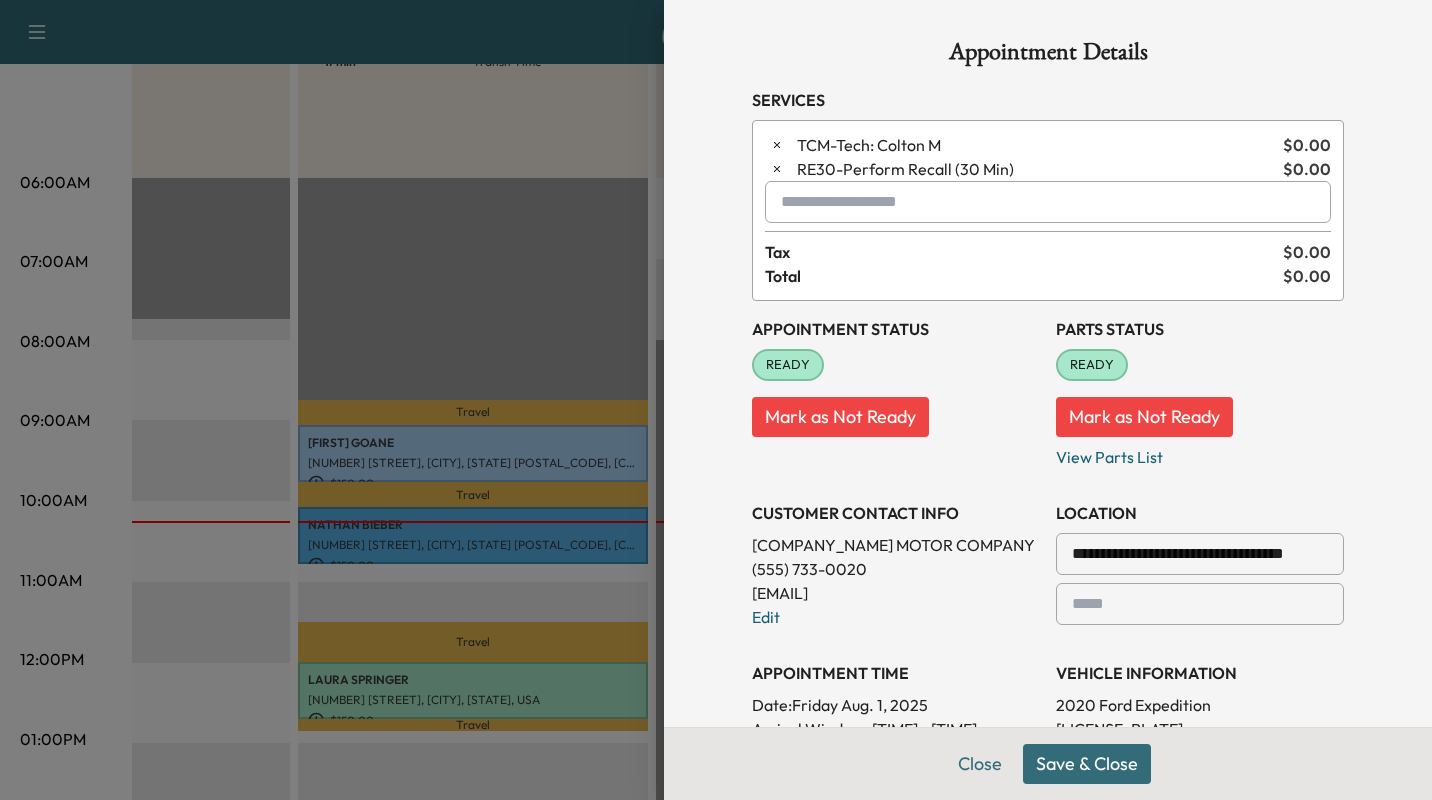 click on "Save & Close" at bounding box center [1087, 764] 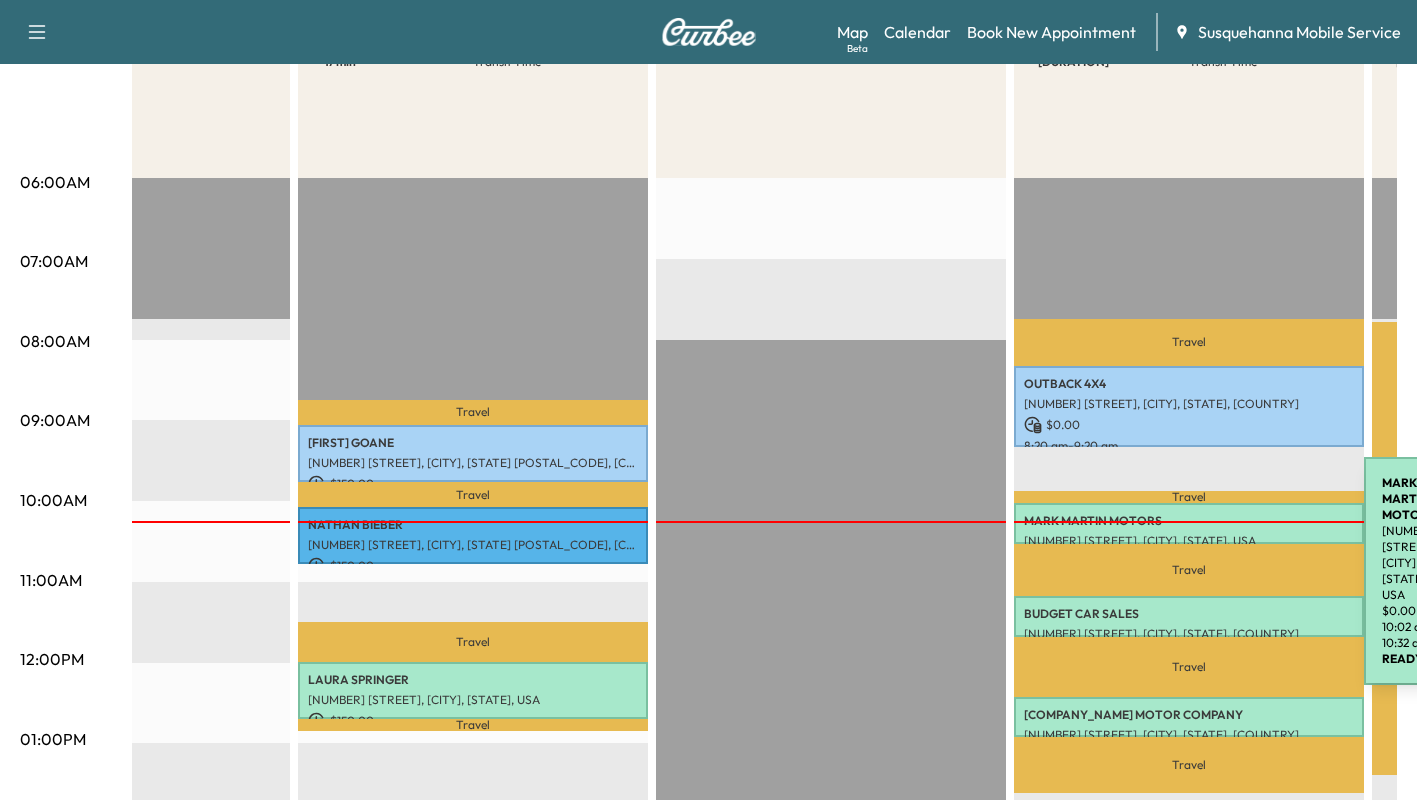 click on "MARK MARTIN MOTORS [NUMBER] [STREET], [CITY], [STATE], USA $ 0.00 [TIME] - [TIME]" at bounding box center [1189, 523] 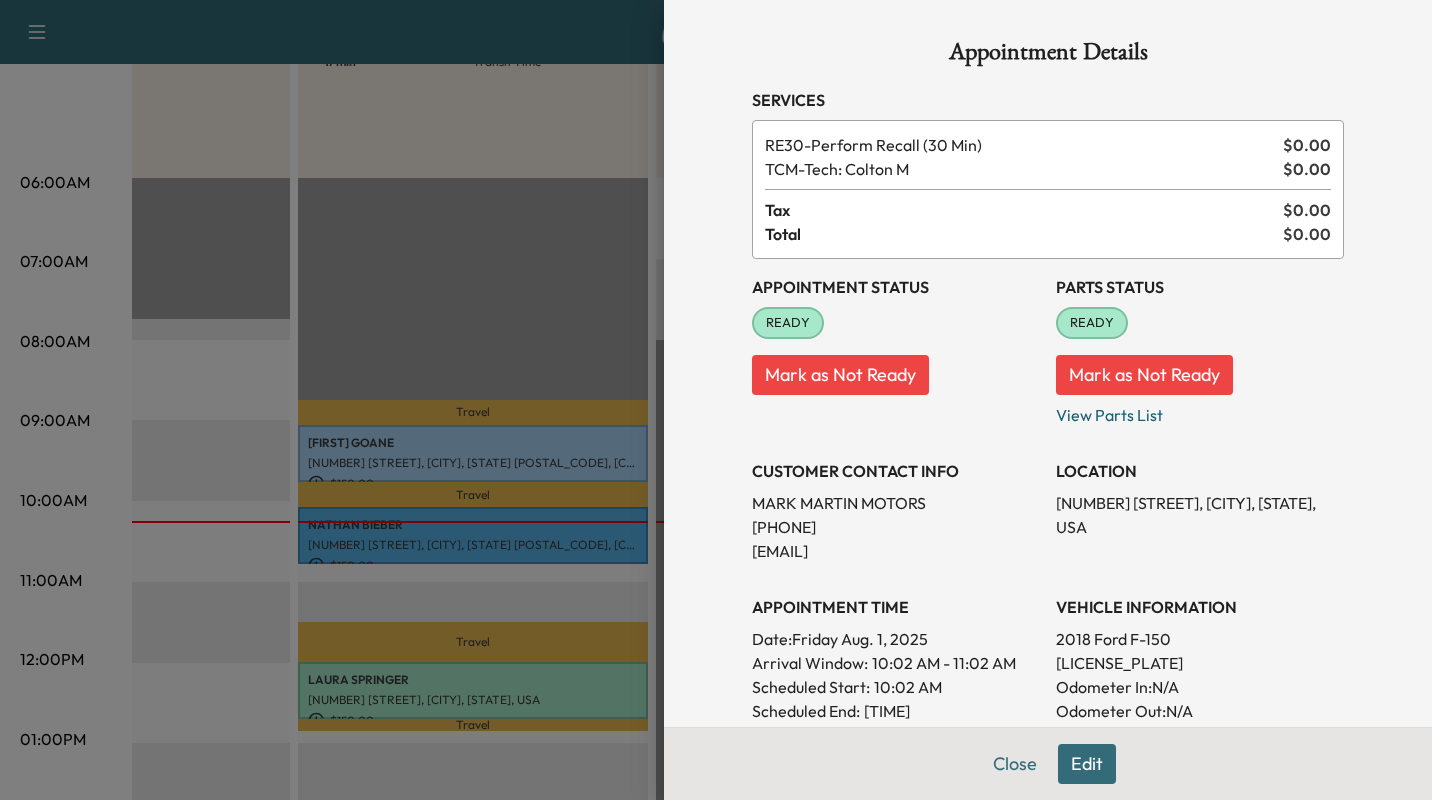 click on "Edit" at bounding box center (1087, 764) 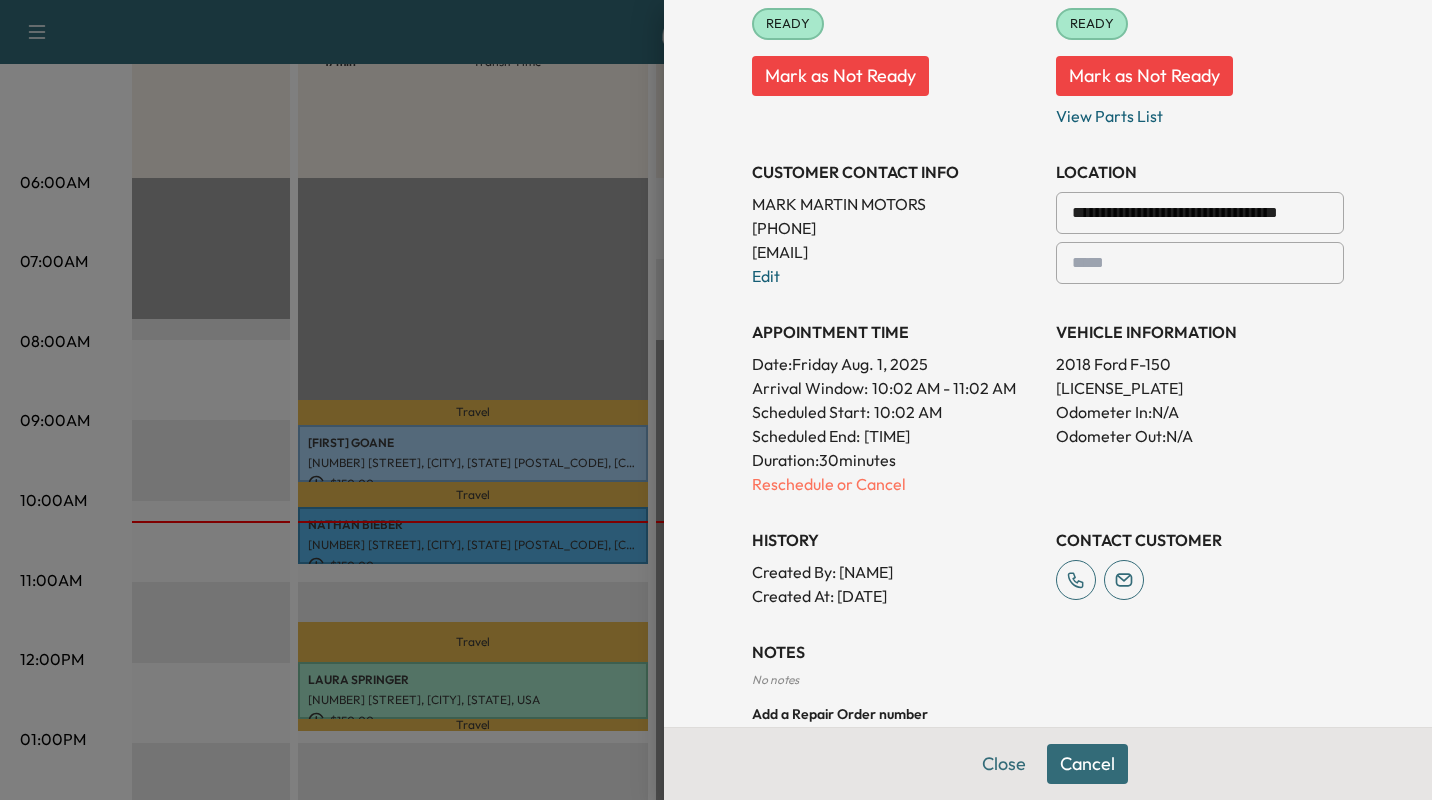 scroll, scrollTop: 382, scrollLeft: 0, axis: vertical 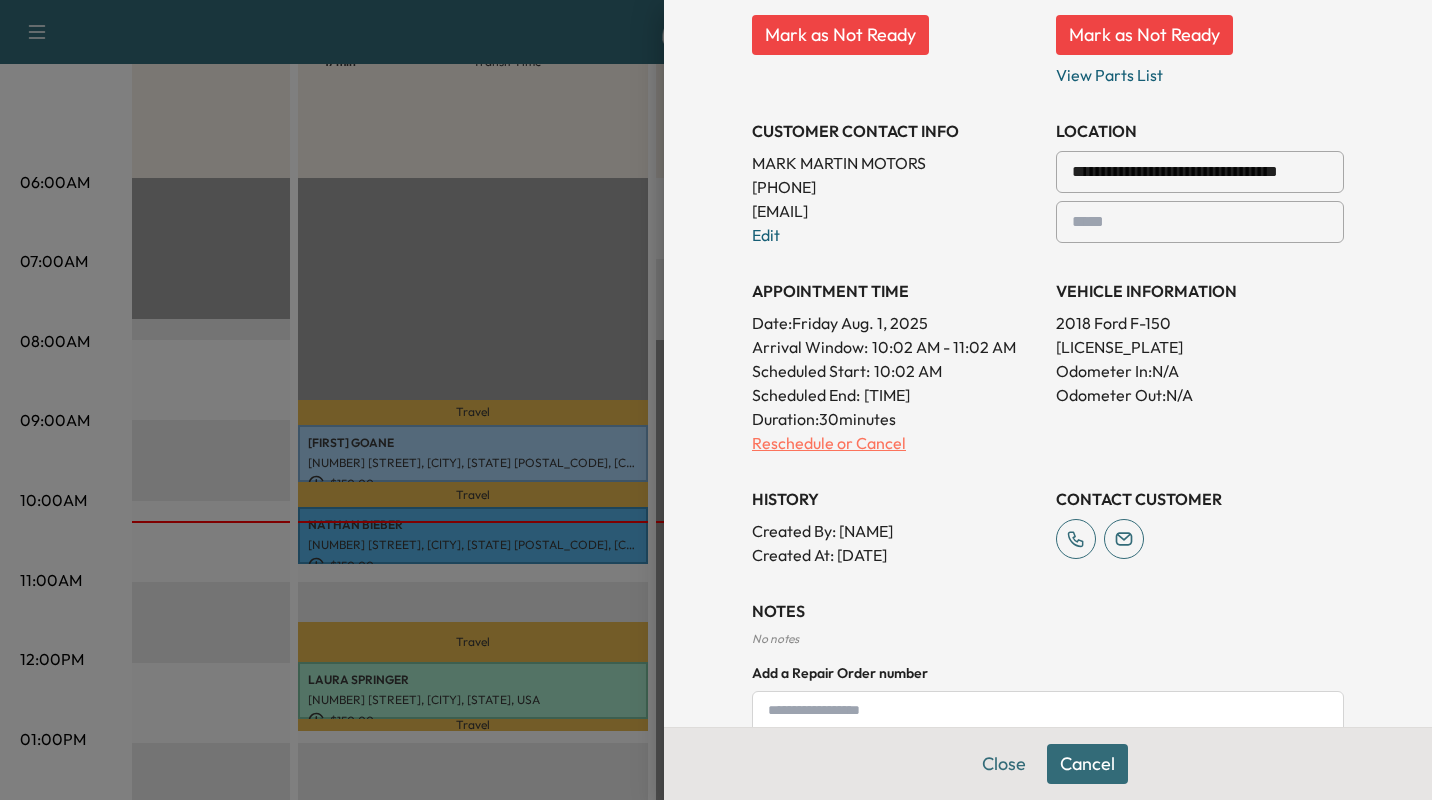 click on "Reschedule or Cancel" at bounding box center [896, 443] 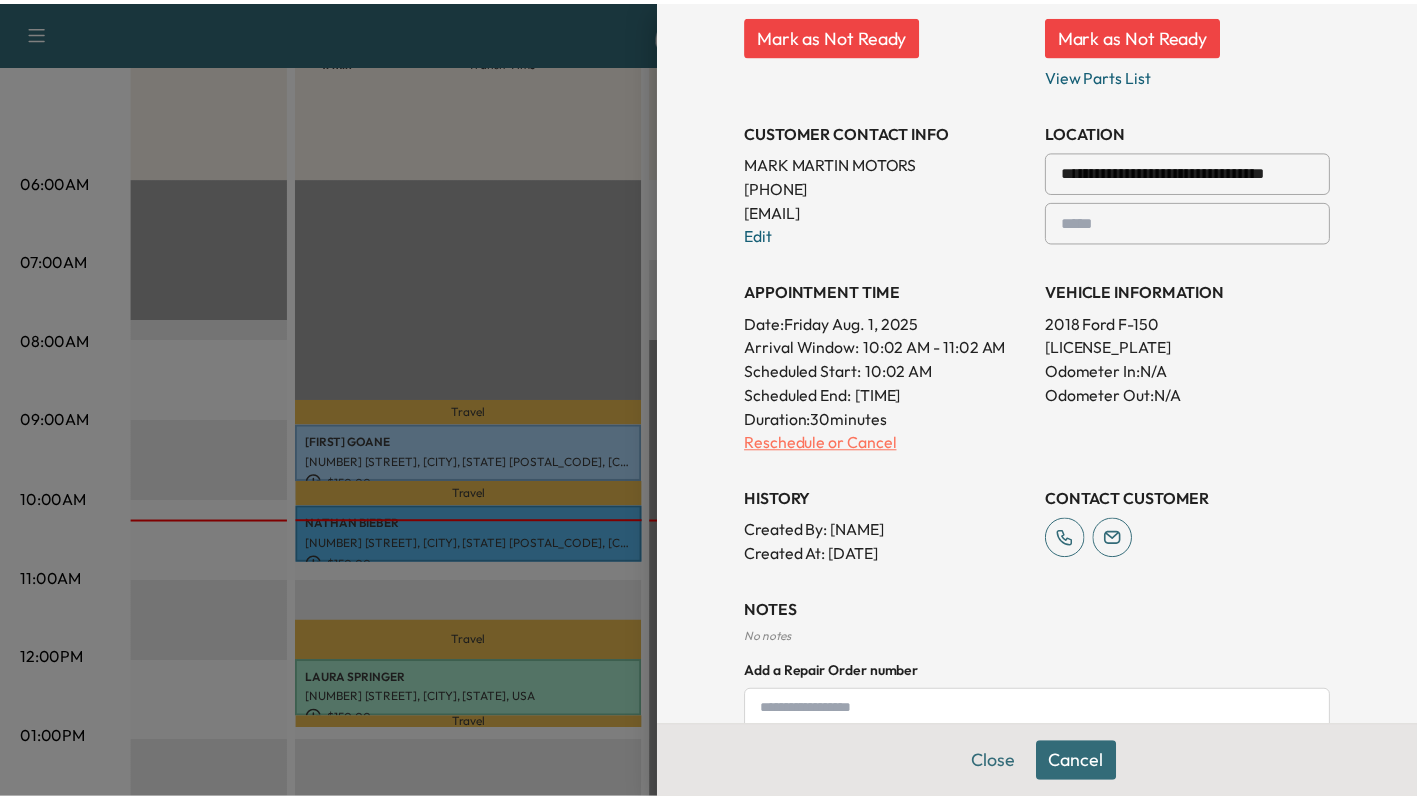 scroll, scrollTop: 0, scrollLeft: 0, axis: both 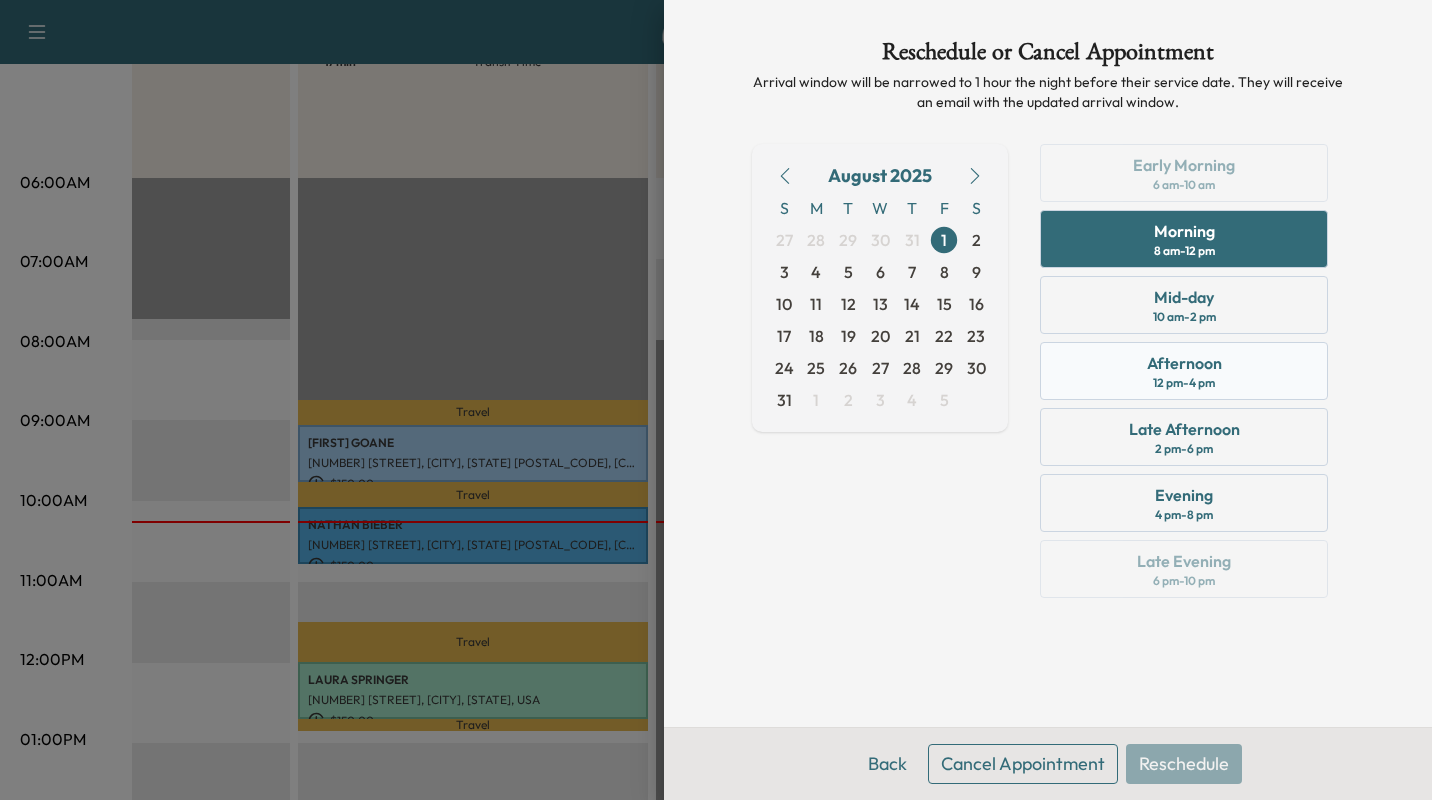 click on "12 pm  -  4 pm" at bounding box center (1184, 383) 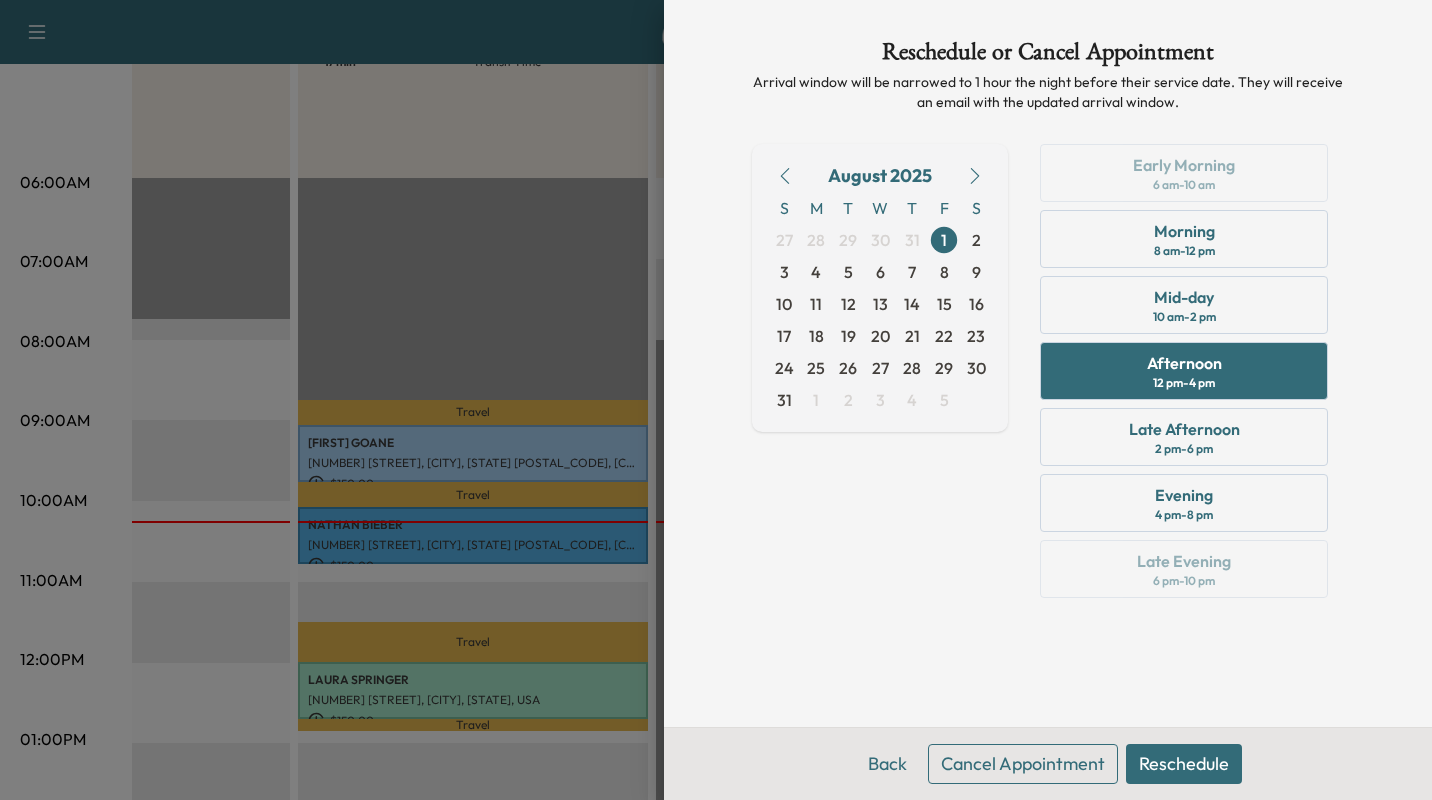 click on "Reschedule" at bounding box center [1184, 764] 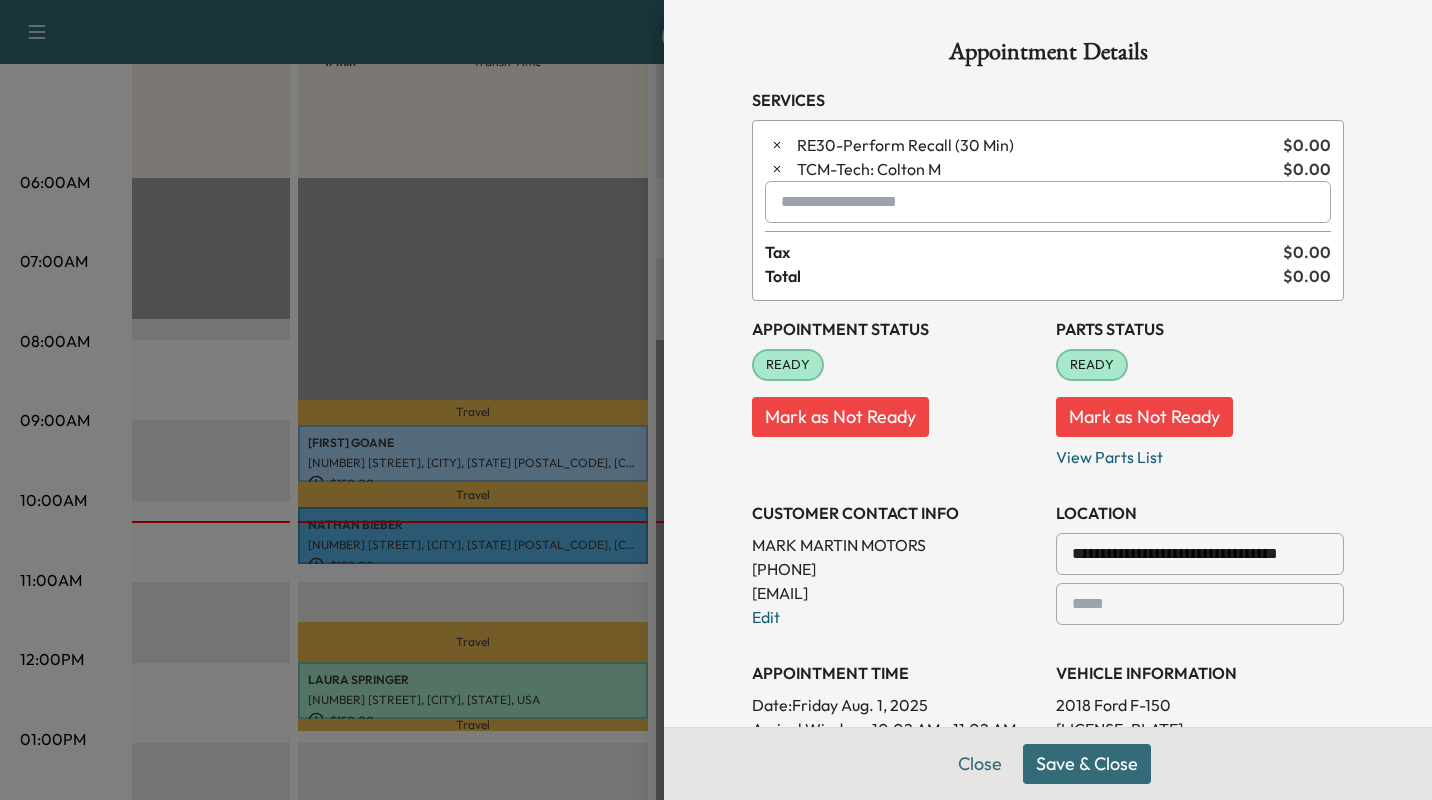 click on "Save & Close" at bounding box center [1087, 764] 